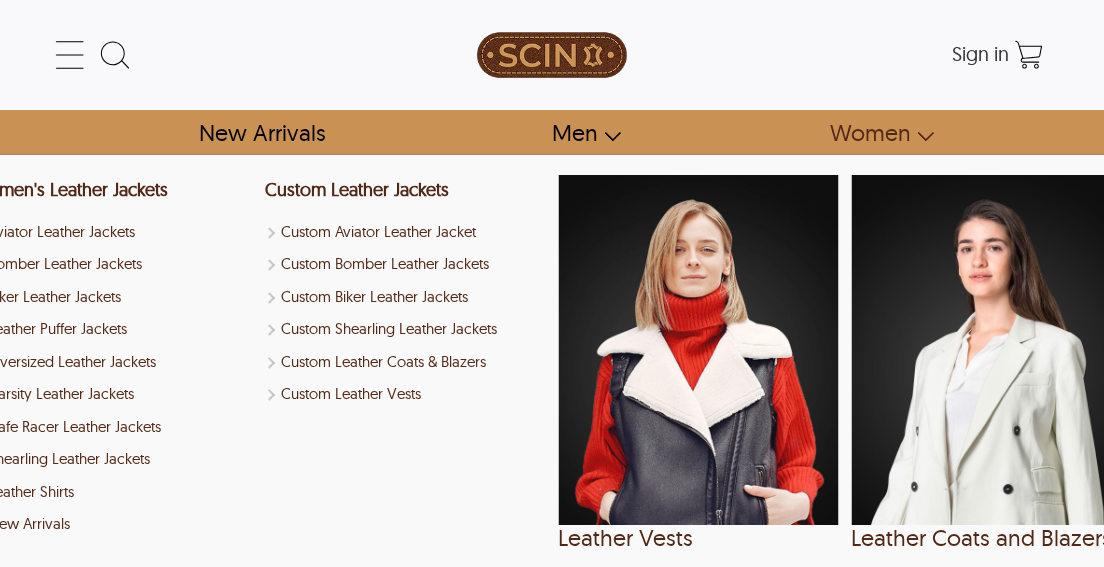 select on "********" 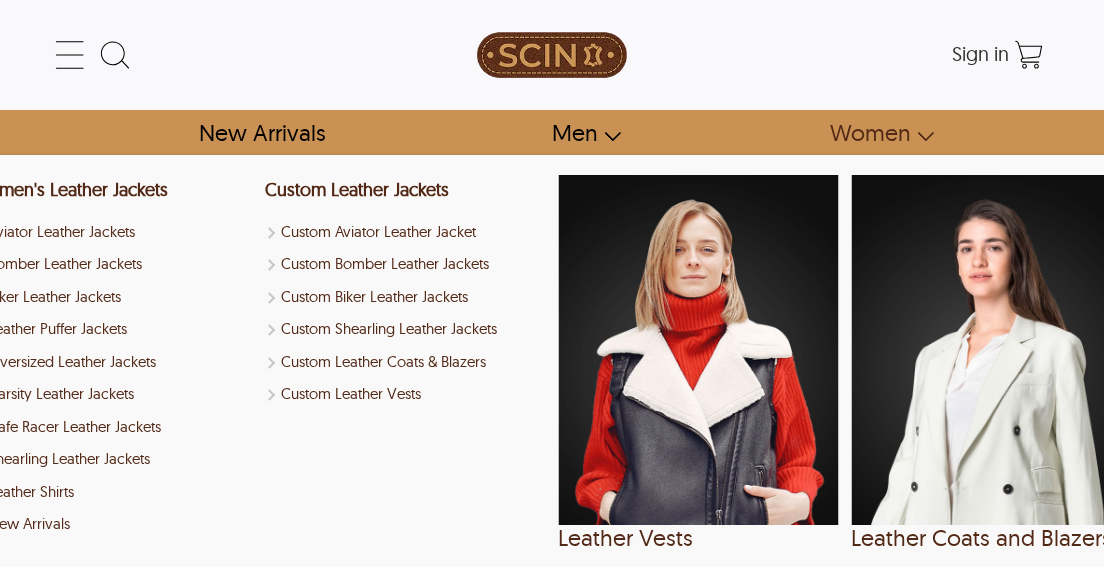 click on "Women" at bounding box center [872, 132] 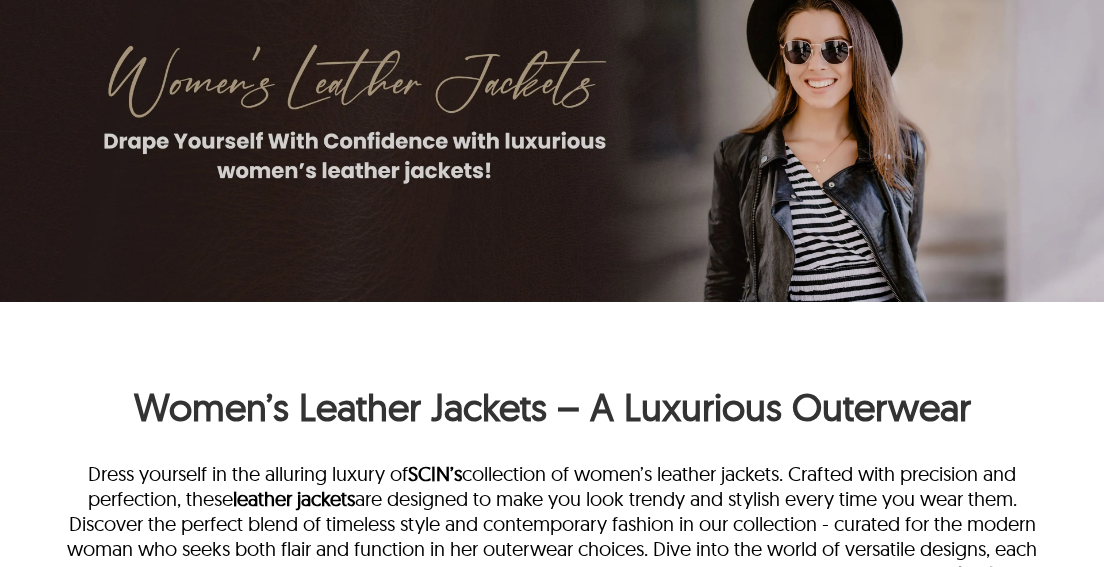 scroll, scrollTop: 0, scrollLeft: 0, axis: both 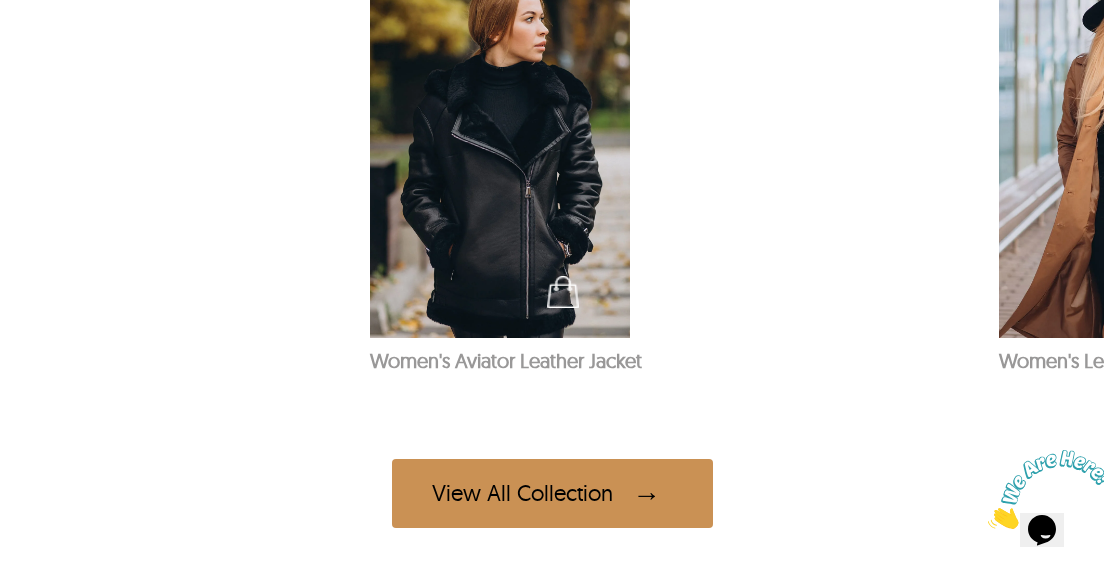 drag, startPoint x: 587, startPoint y: 513, endPoint x: 649, endPoint y: 515, distance: 62.03225 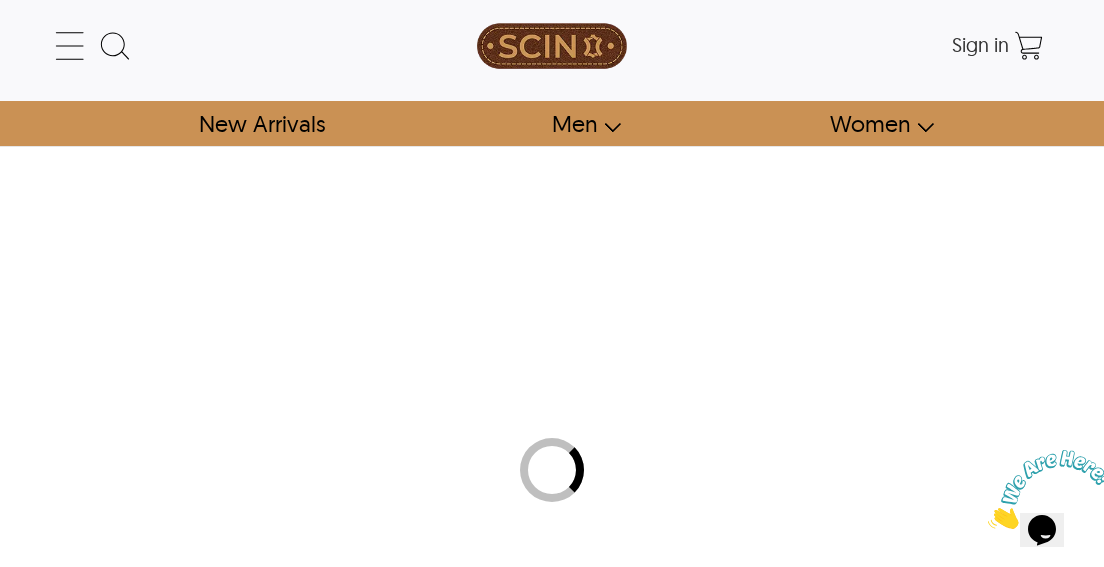 scroll, scrollTop: 0, scrollLeft: 0, axis: both 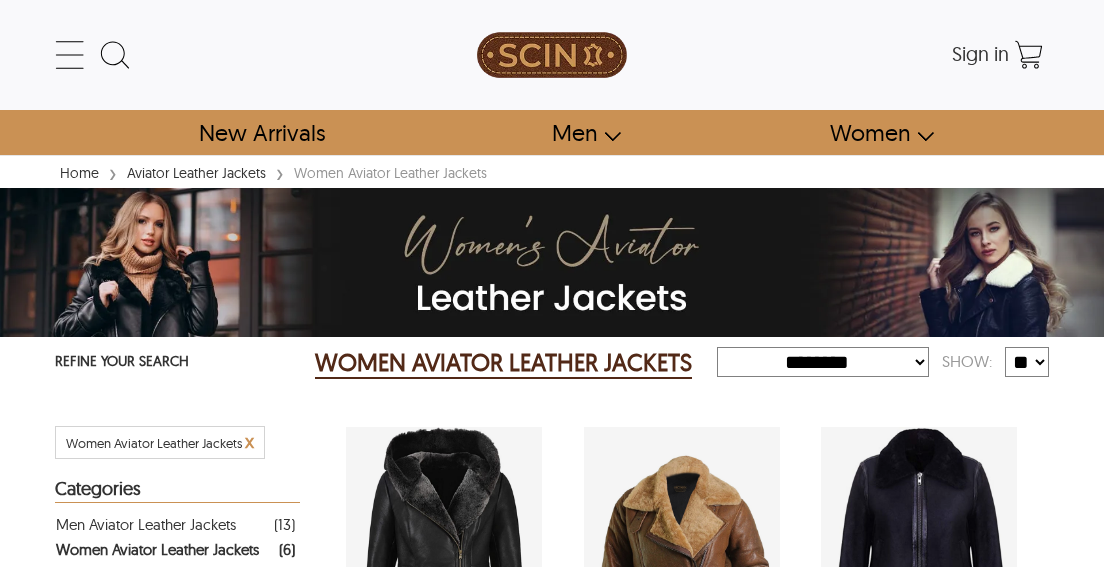 select on "********" 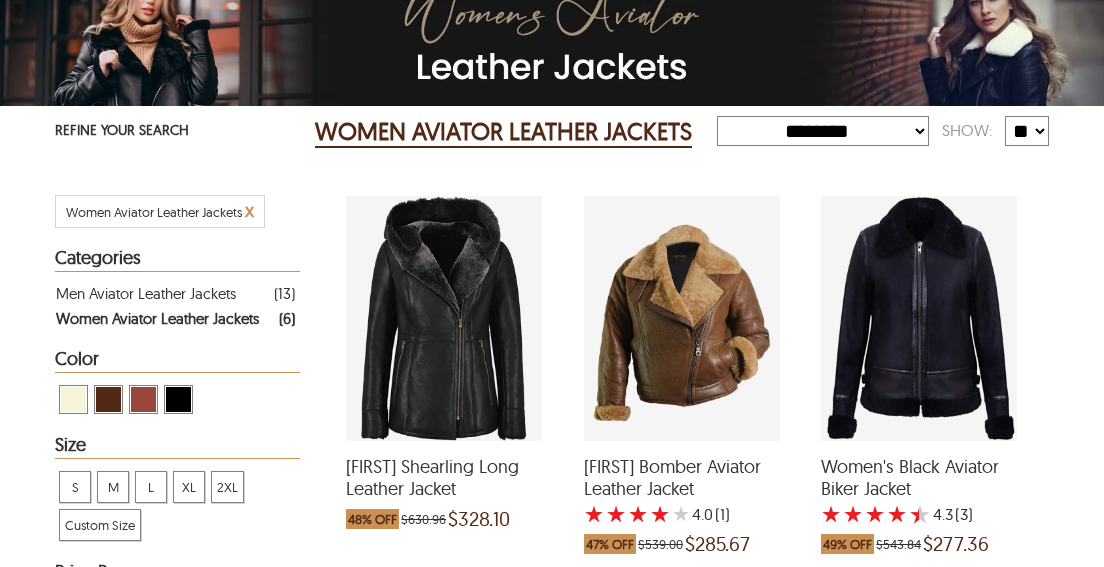 scroll, scrollTop: 194, scrollLeft: 0, axis: vertical 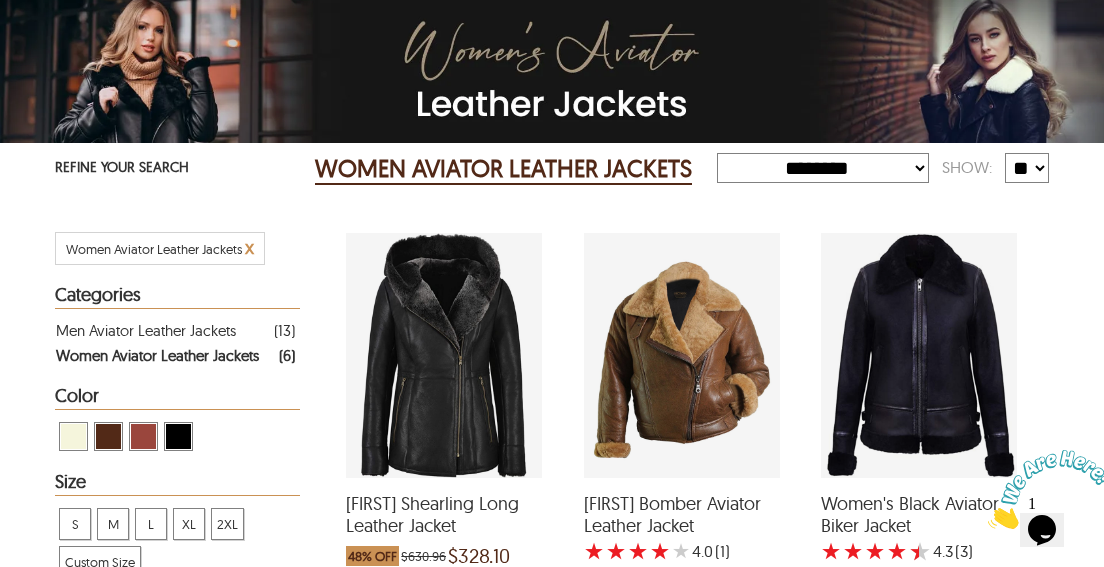 drag, startPoint x: 1114, startPoint y: 163, endPoint x: 1114, endPoint y: 97, distance: 66 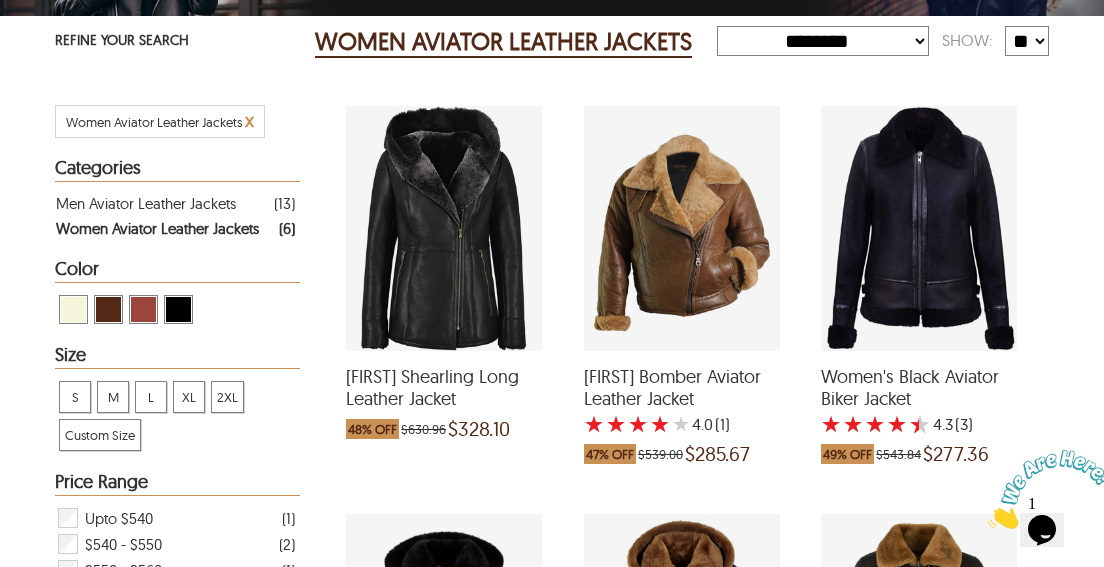 scroll, scrollTop: 380, scrollLeft: 0, axis: vertical 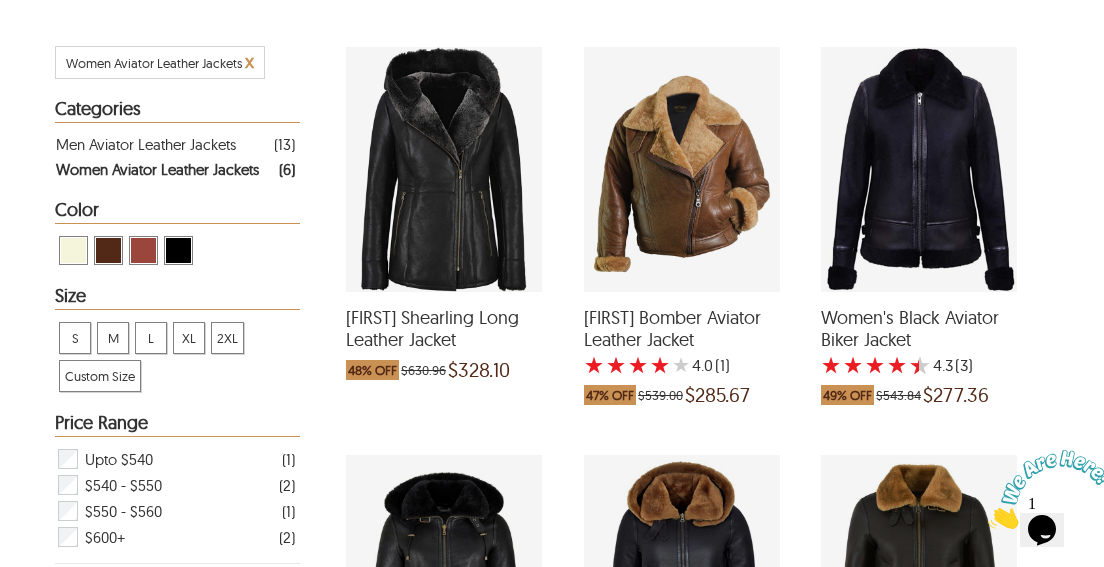 drag, startPoint x: 763, startPoint y: 207, endPoint x: 801, endPoint y: 213, distance: 38.470768 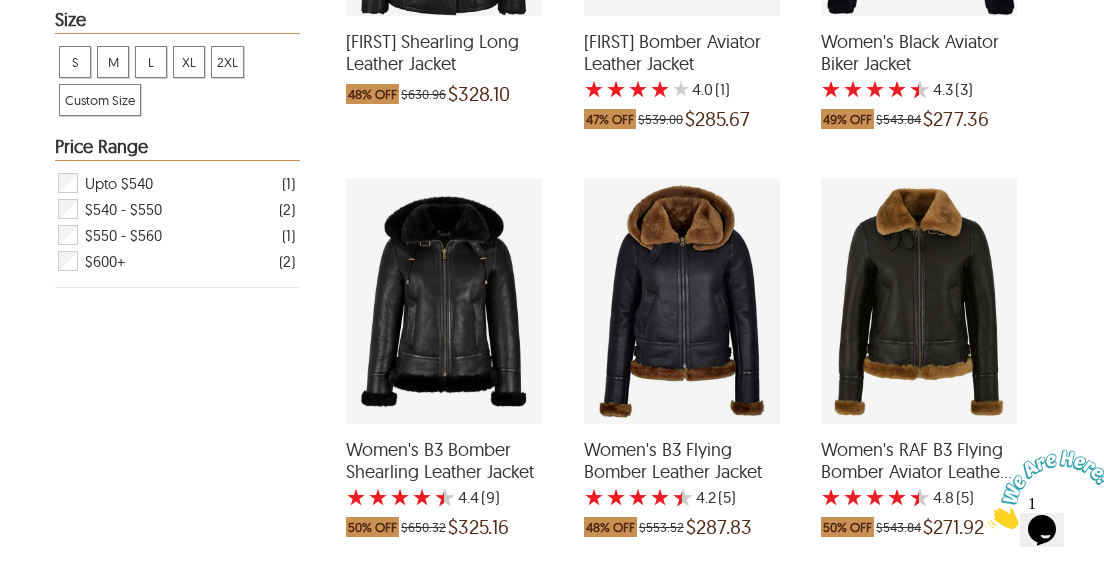 scroll, scrollTop: 664, scrollLeft: 0, axis: vertical 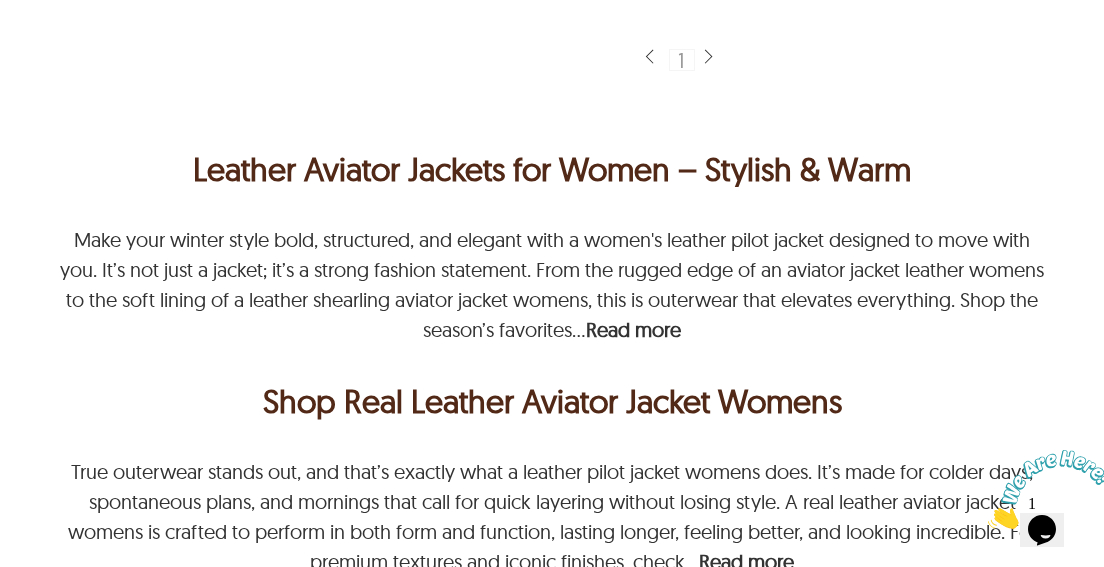 click at bounding box center (708, 57) 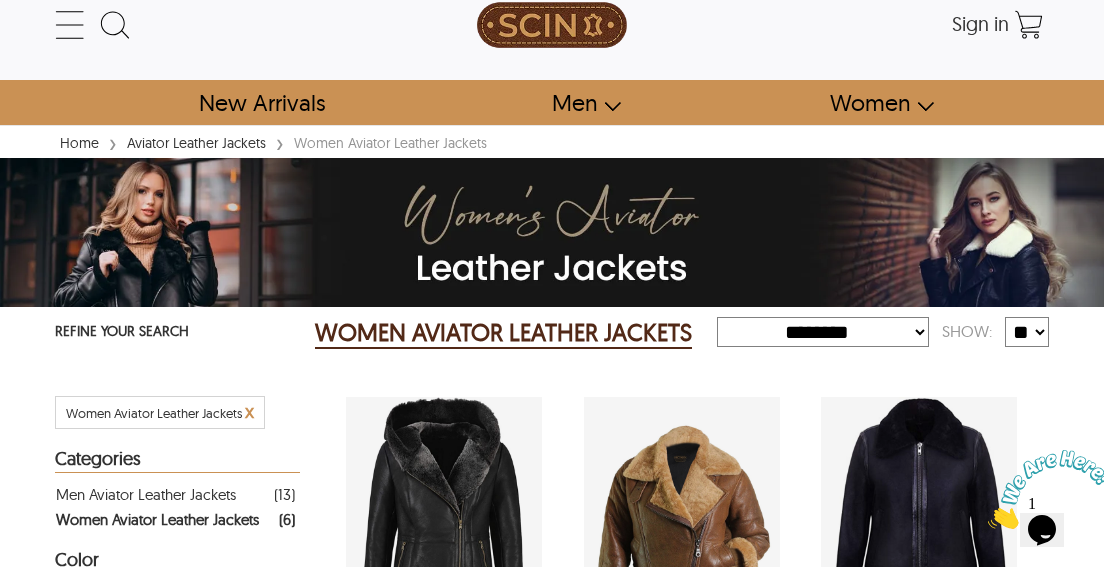 scroll, scrollTop: 0, scrollLeft: 0, axis: both 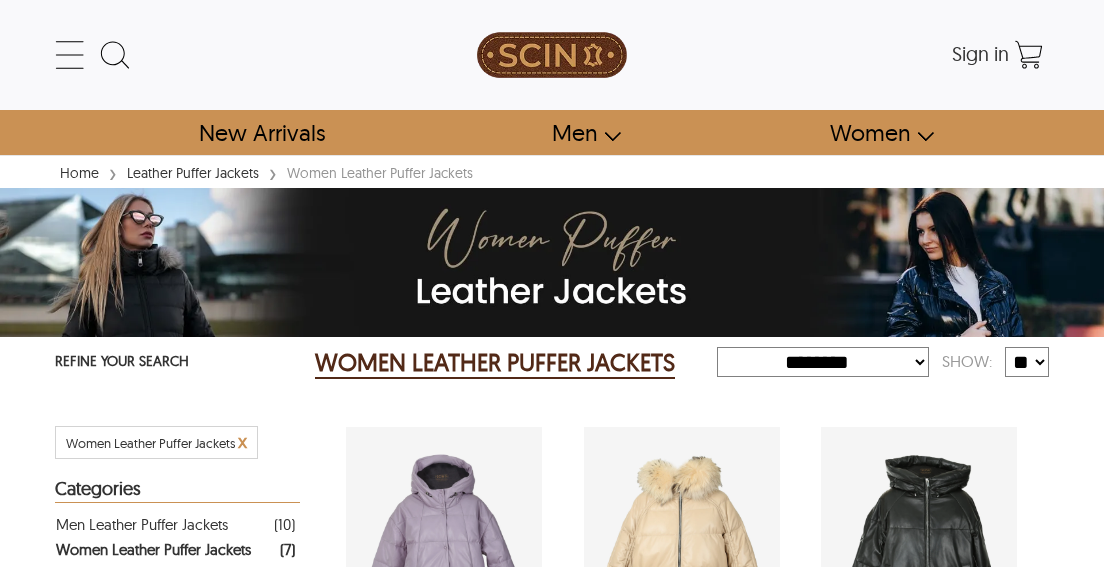 select on "********" 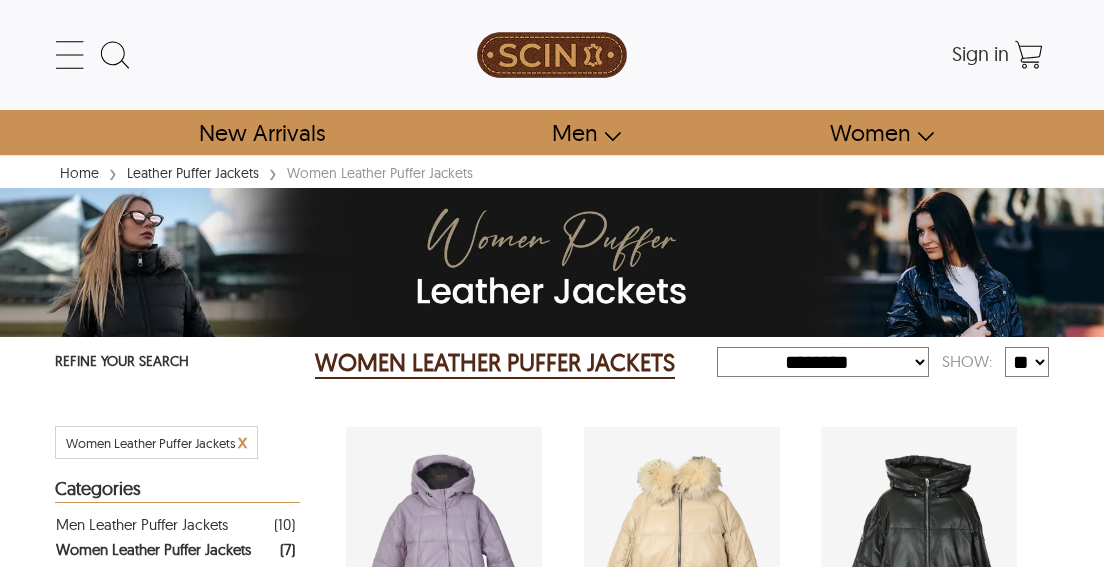 scroll, scrollTop: 0, scrollLeft: 0, axis: both 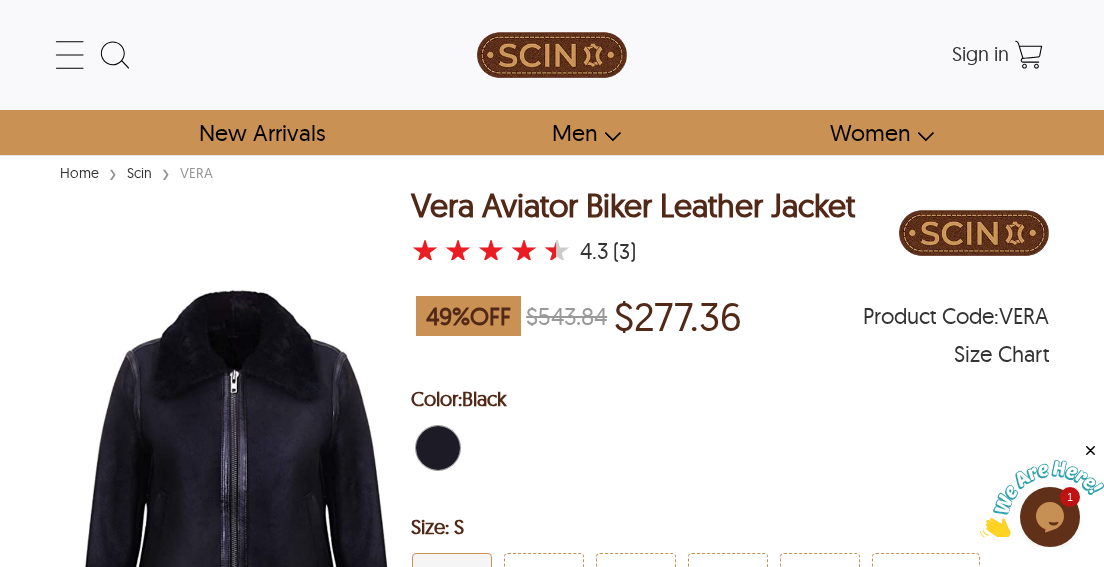 click on "Vera Aviator Biker Leather Jacket" at bounding box center (633, 205) 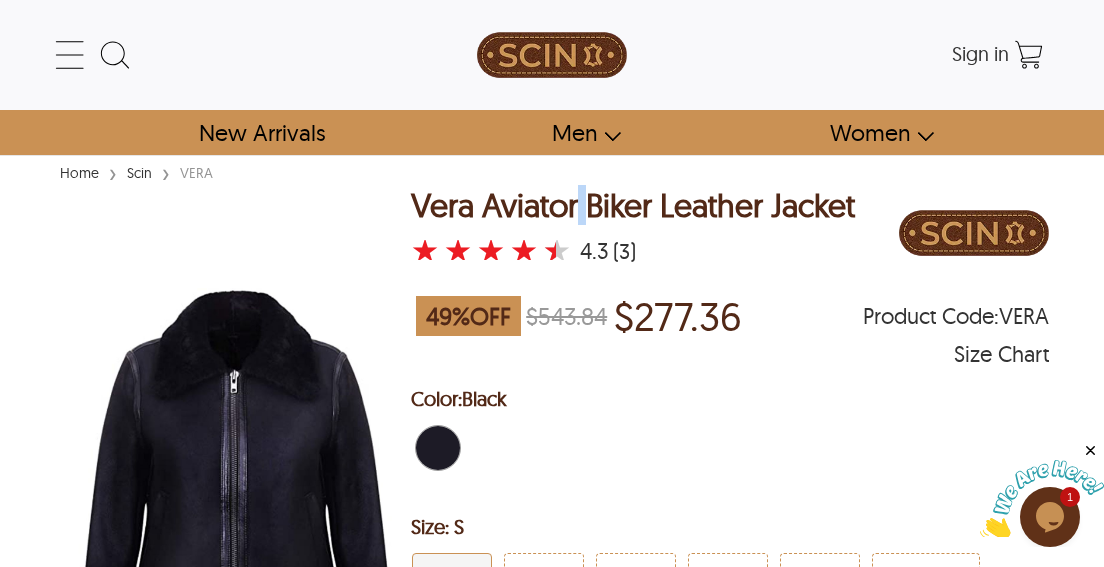 click on "Vera Aviator Biker Leather Jacket" at bounding box center (633, 205) 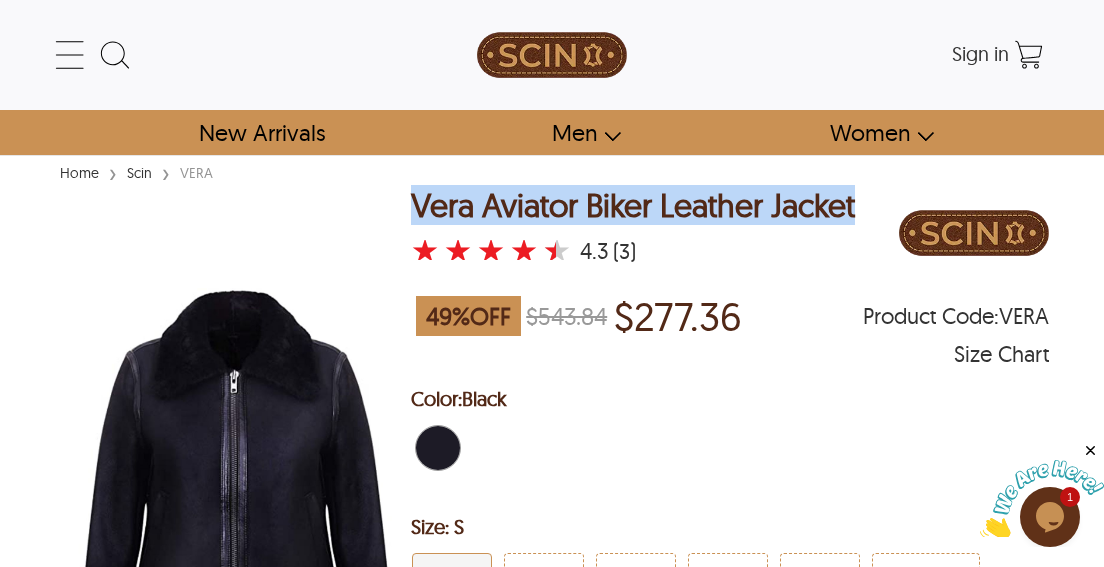 click on "Vera Aviator Biker Leather Jacket" at bounding box center (633, 205) 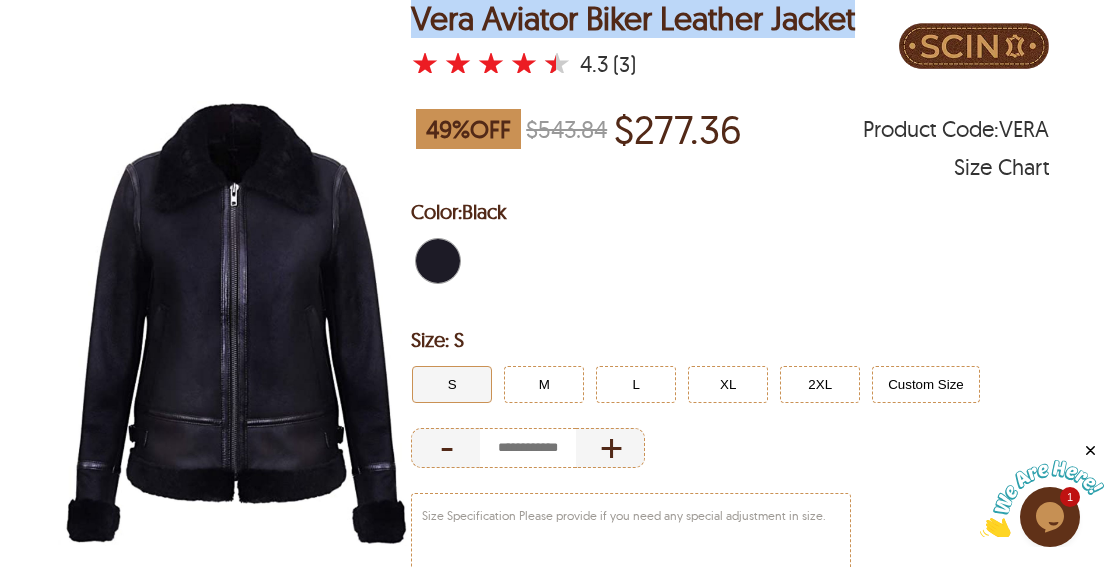 scroll, scrollTop: 194, scrollLeft: 0, axis: vertical 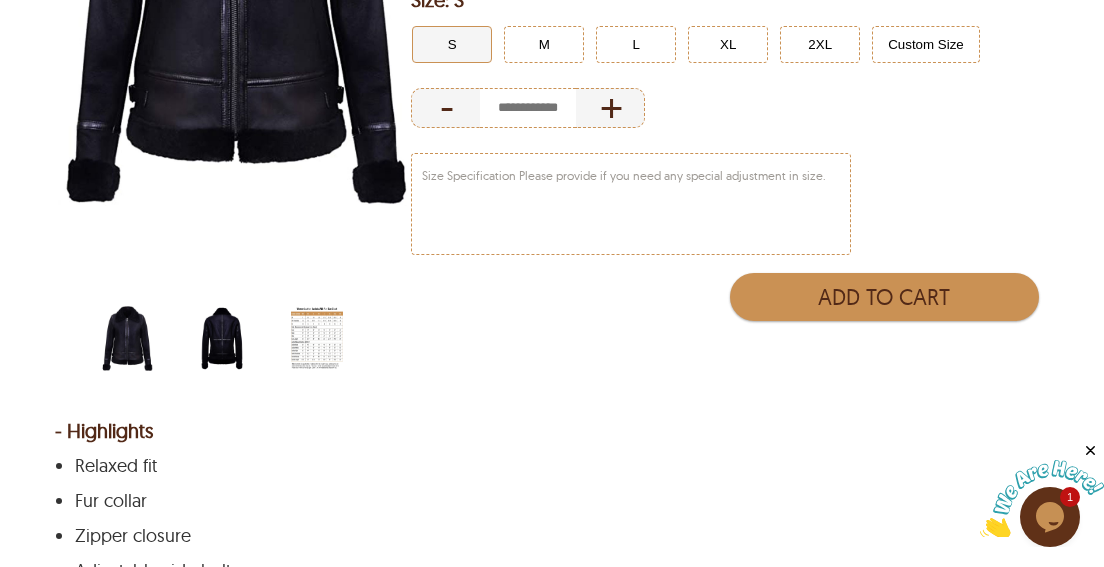 click at bounding box center (222, 338) 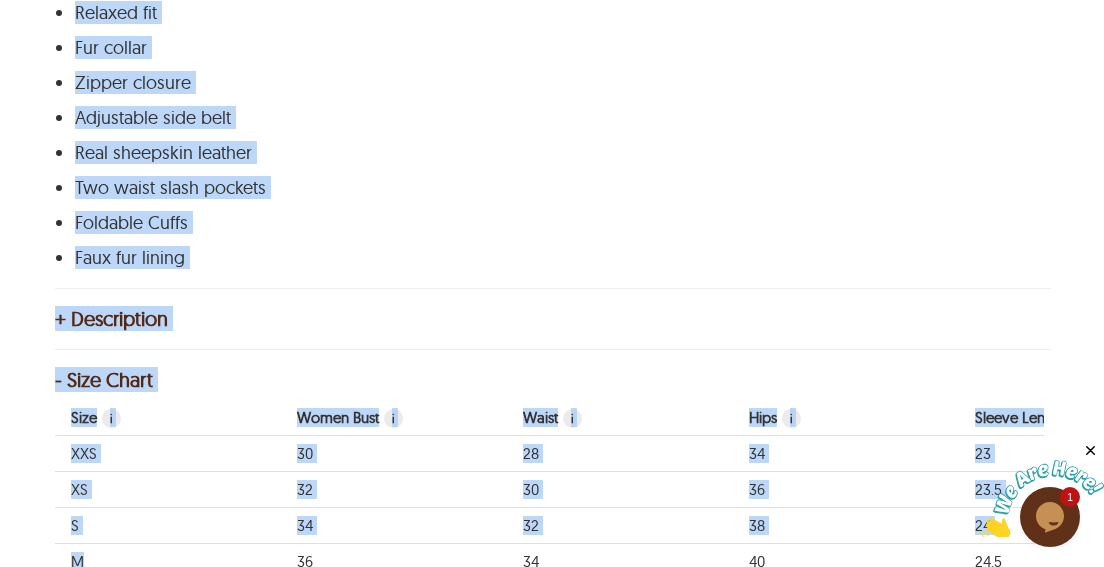 scroll, scrollTop: 1036, scrollLeft: 0, axis: vertical 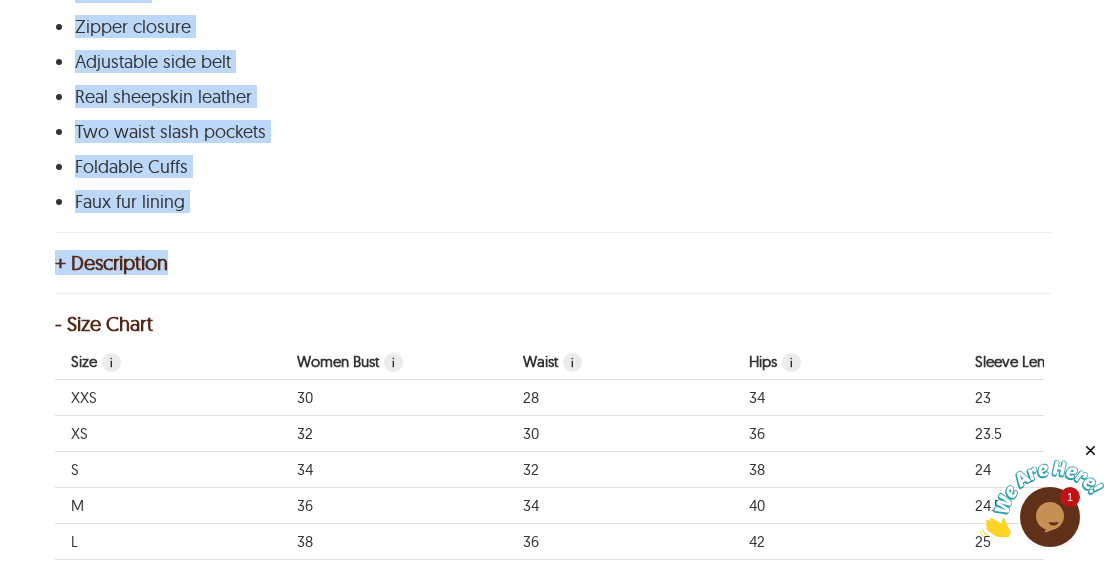 drag, startPoint x: 67, startPoint y: 423, endPoint x: 344, endPoint y: 261, distance: 320.89407 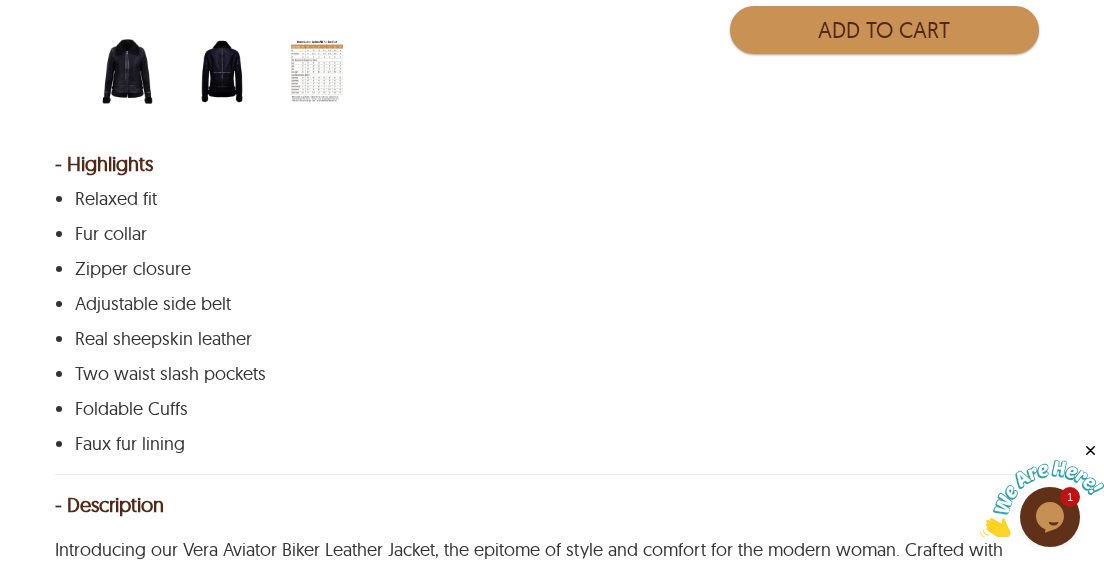 scroll, scrollTop: 666, scrollLeft: 0, axis: vertical 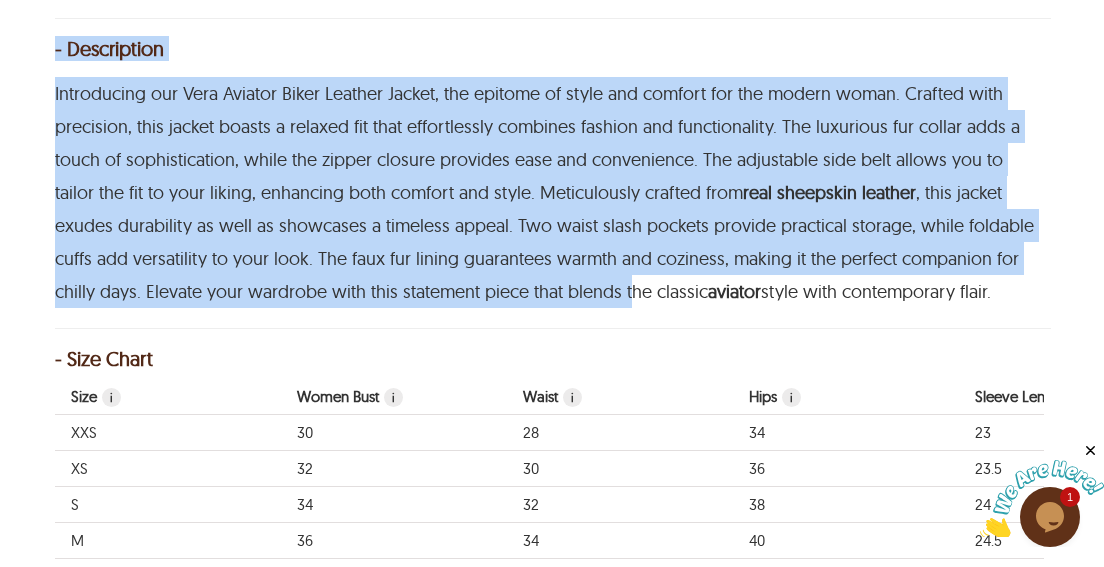 drag, startPoint x: 49, startPoint y: 290, endPoint x: 928, endPoint y: 292, distance: 879.00226 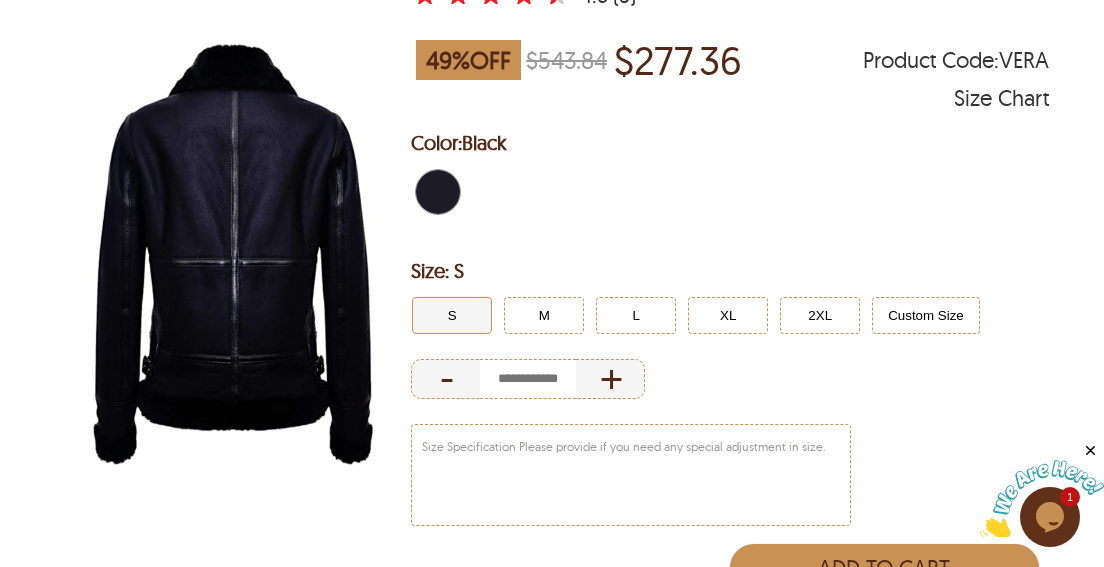 scroll, scrollTop: 222, scrollLeft: 0, axis: vertical 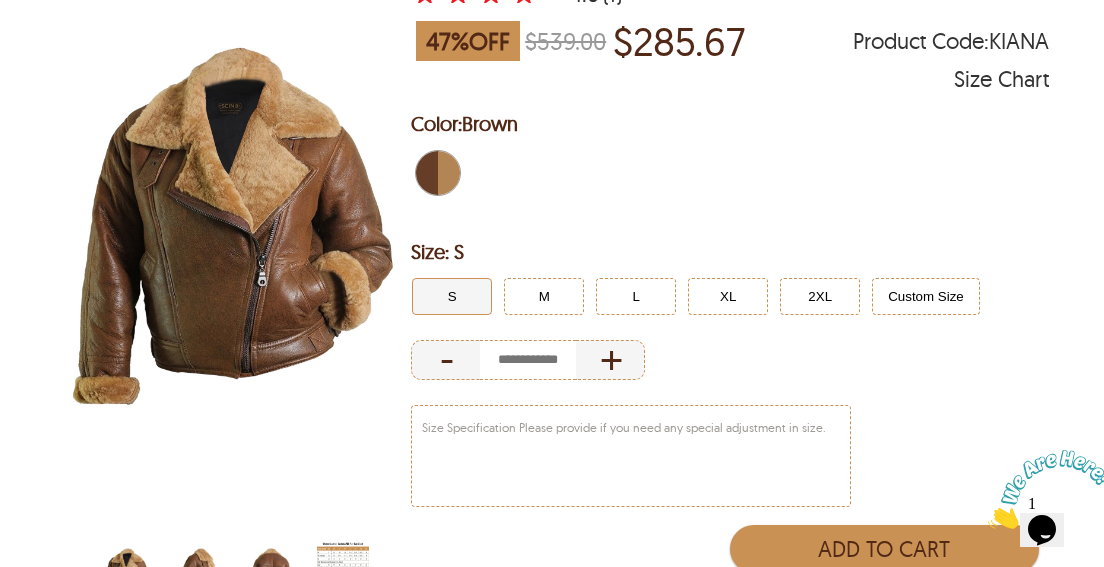 click at bounding box center [199, 573] 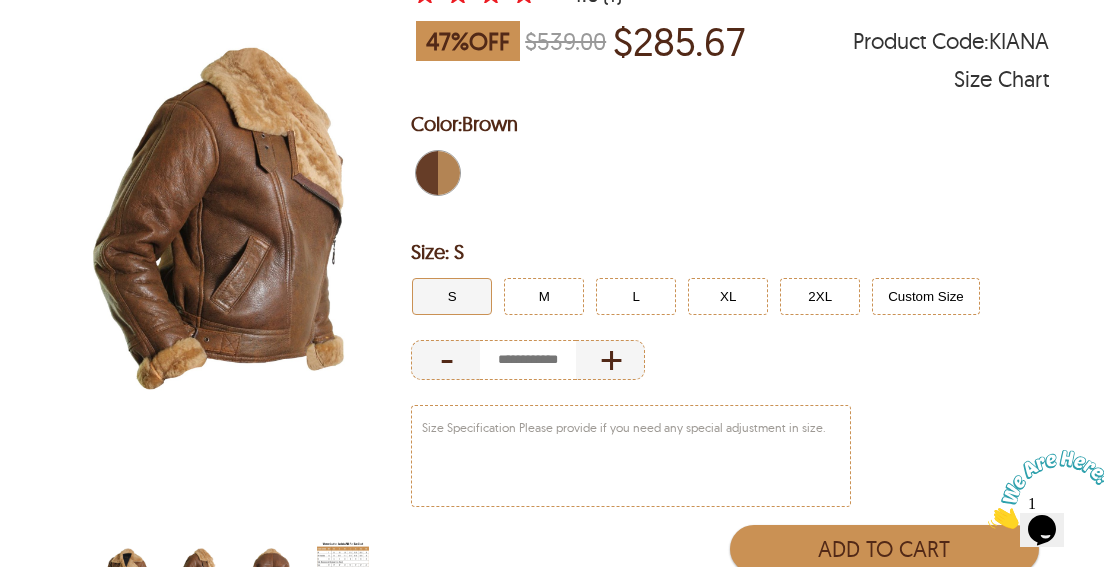 click at bounding box center (271, 573) 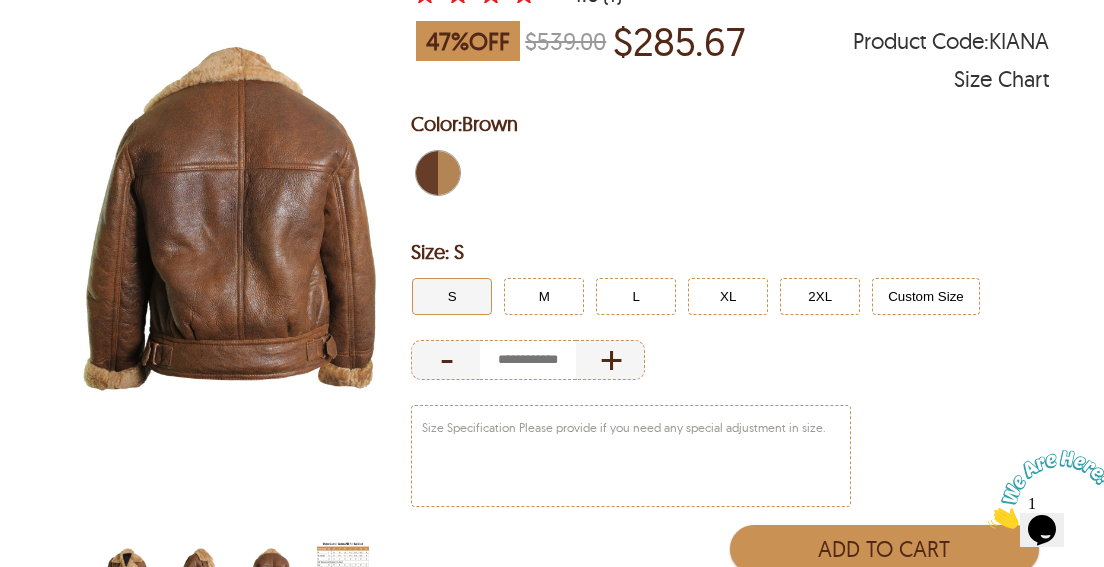 scroll, scrollTop: 0, scrollLeft: 0, axis: both 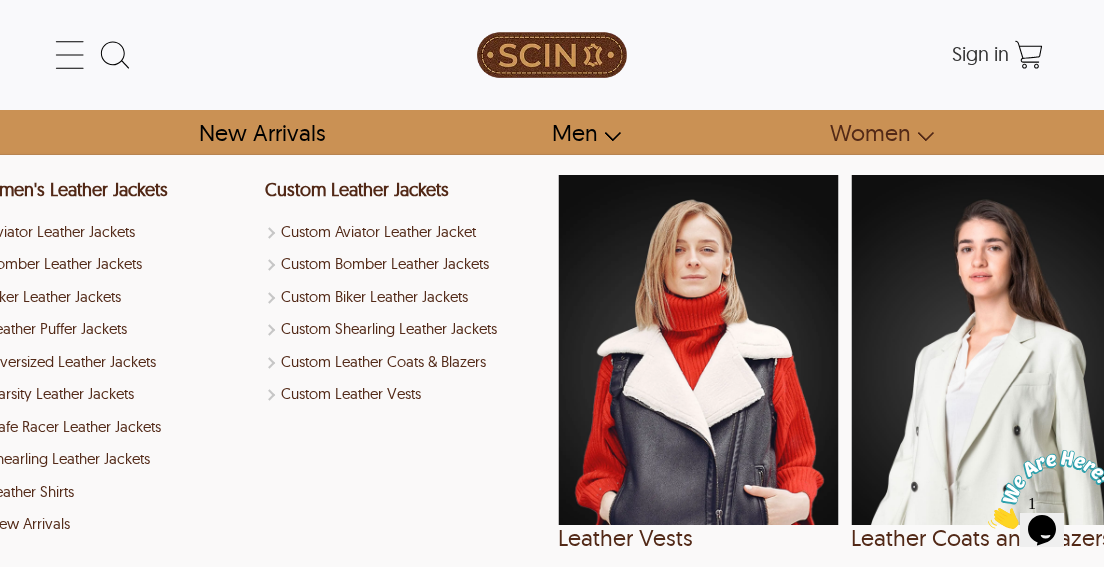 click at bounding box center [698, 350] 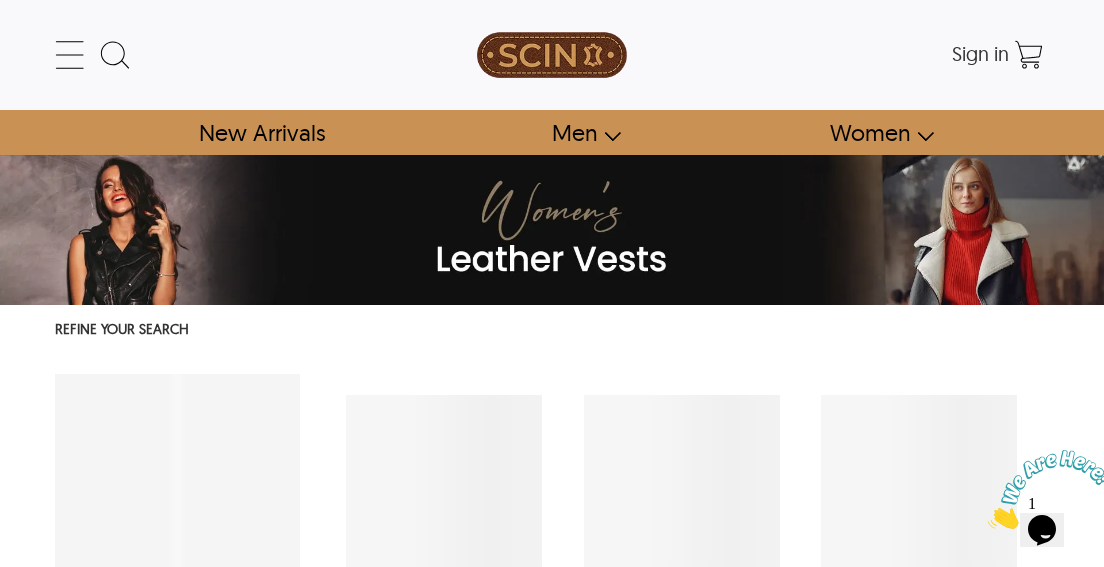 select on "********" 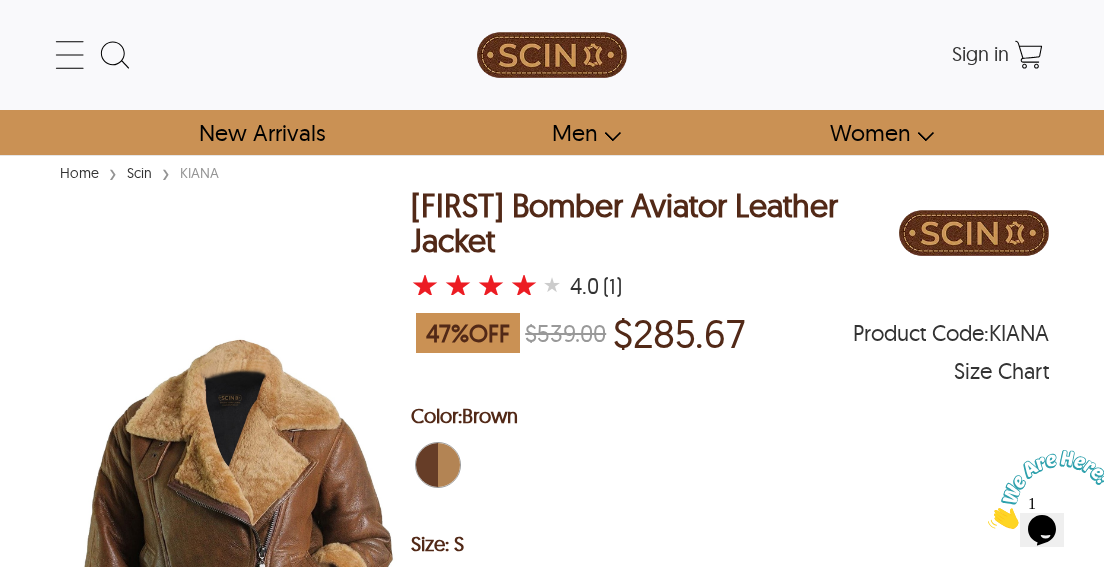 click on "[FIRST] [LAST]" at bounding box center (655, 223) 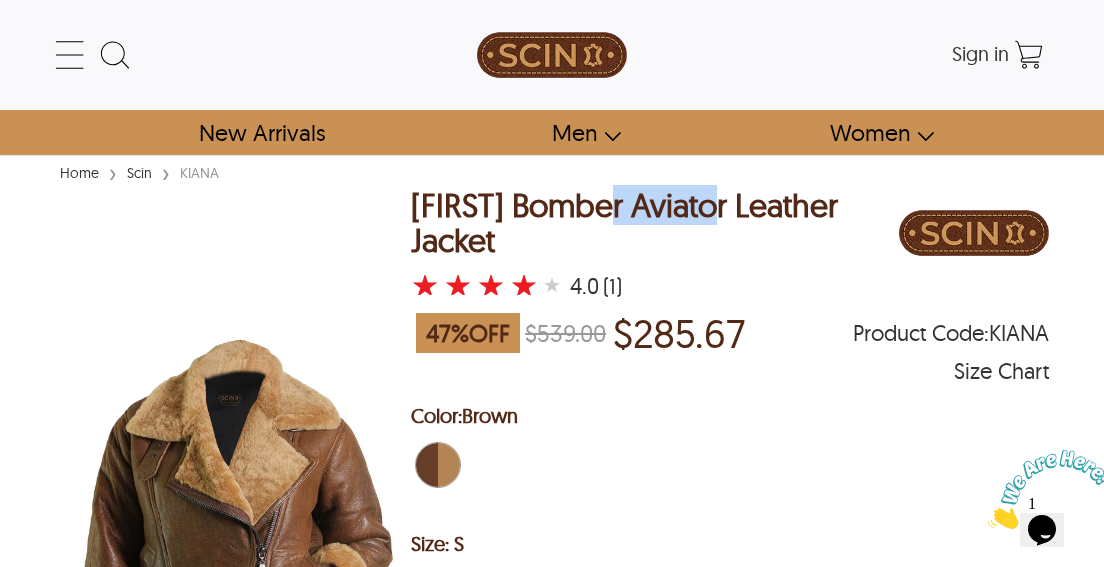 click on "[FIRST] [LAST]" at bounding box center (655, 223) 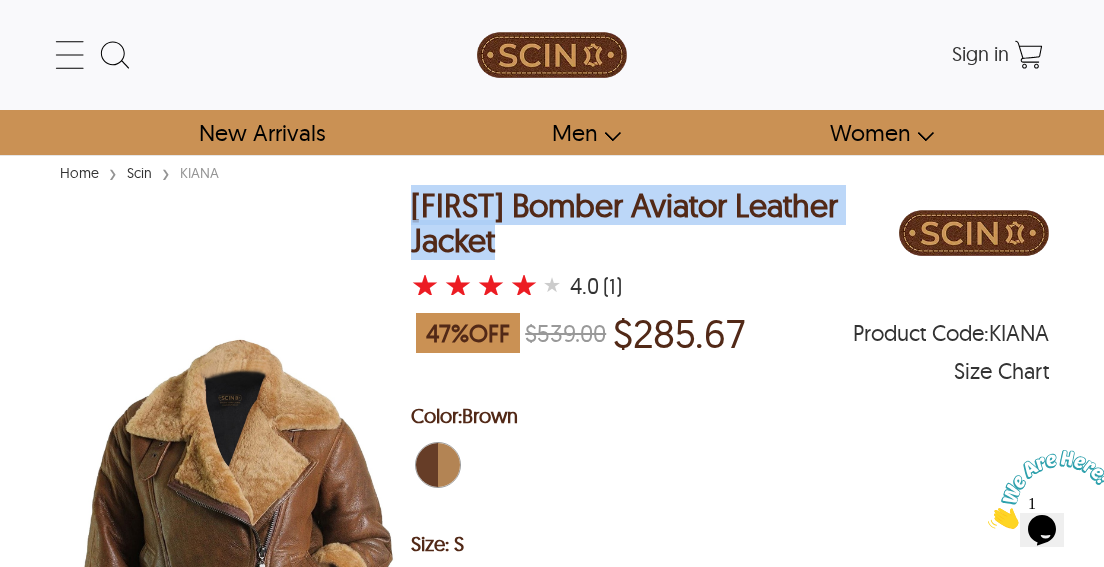 click on "[FIRST] [LAST]" at bounding box center (655, 223) 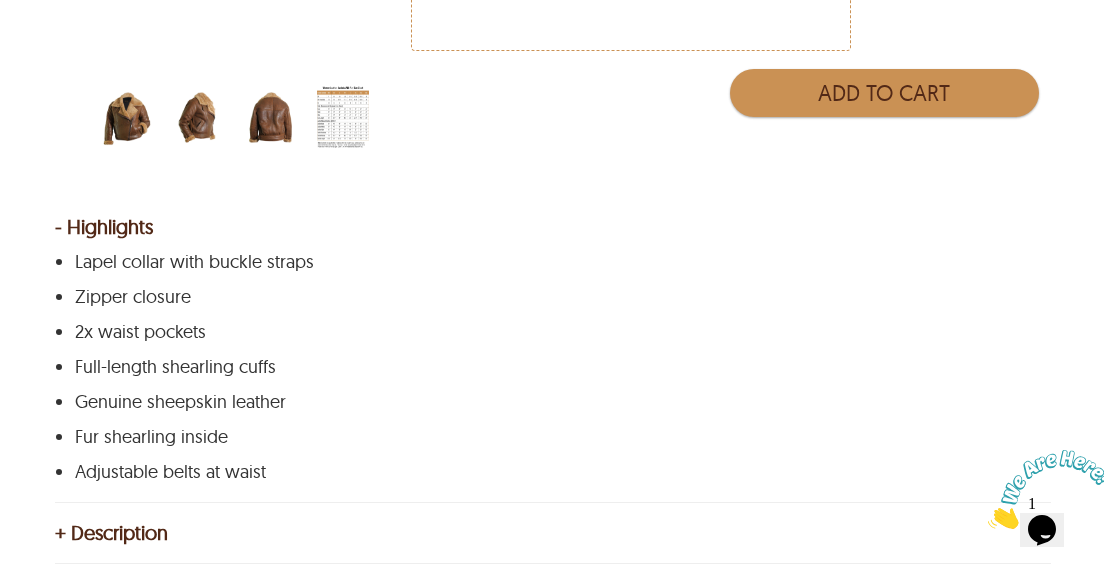 scroll, scrollTop: 890, scrollLeft: 0, axis: vertical 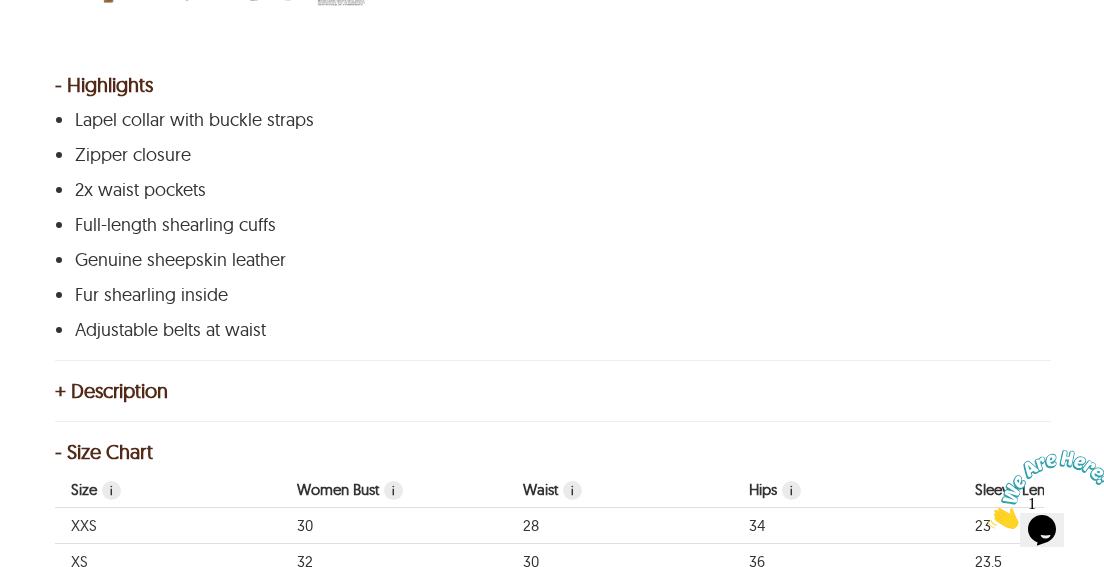 drag, startPoint x: 154, startPoint y: 398, endPoint x: 153, endPoint y: 387, distance: 11.045361 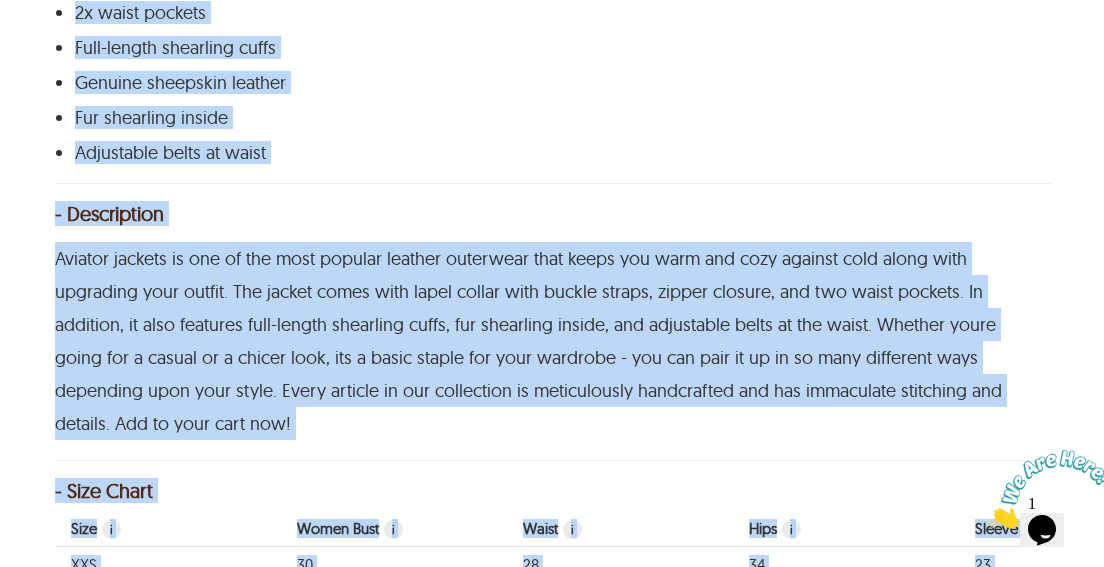 scroll, scrollTop: 1326, scrollLeft: 0, axis: vertical 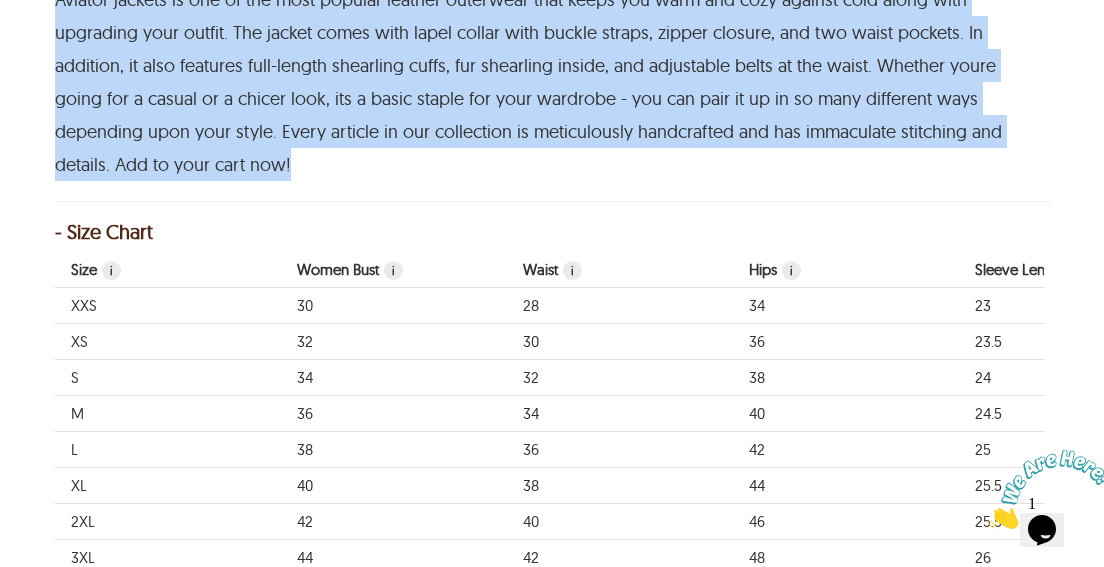 drag, startPoint x: 52, startPoint y: 80, endPoint x: 177, endPoint y: 170, distance: 154.02922 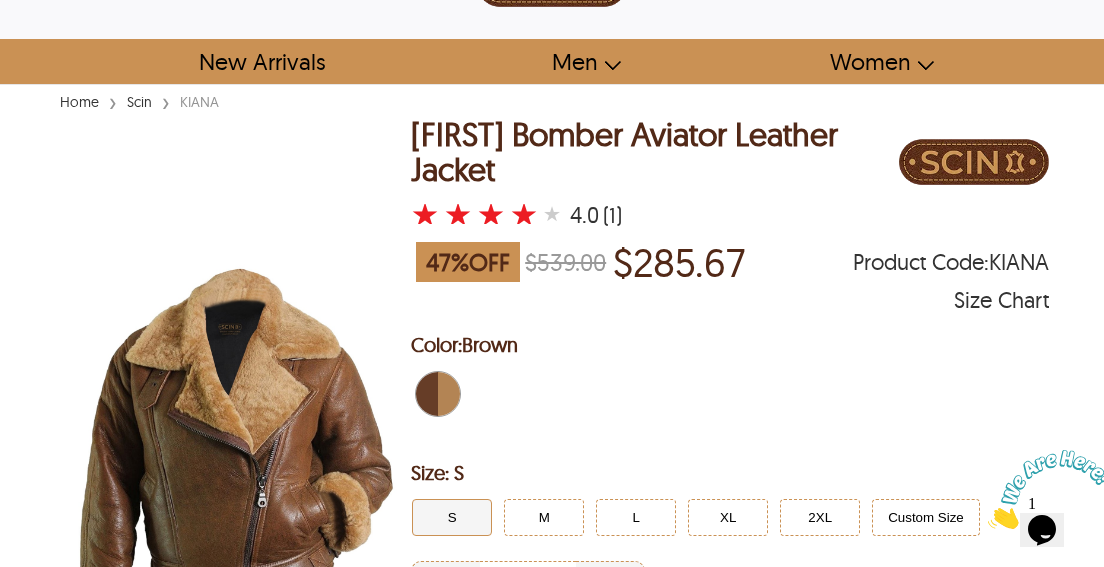 scroll, scrollTop: 0, scrollLeft: 0, axis: both 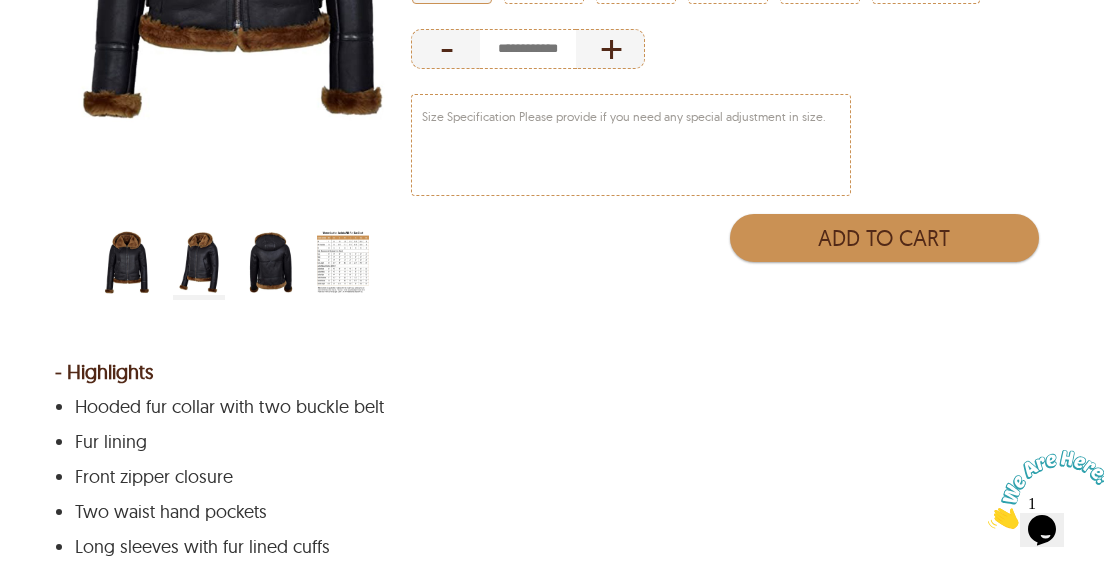 click at bounding box center (199, 262) 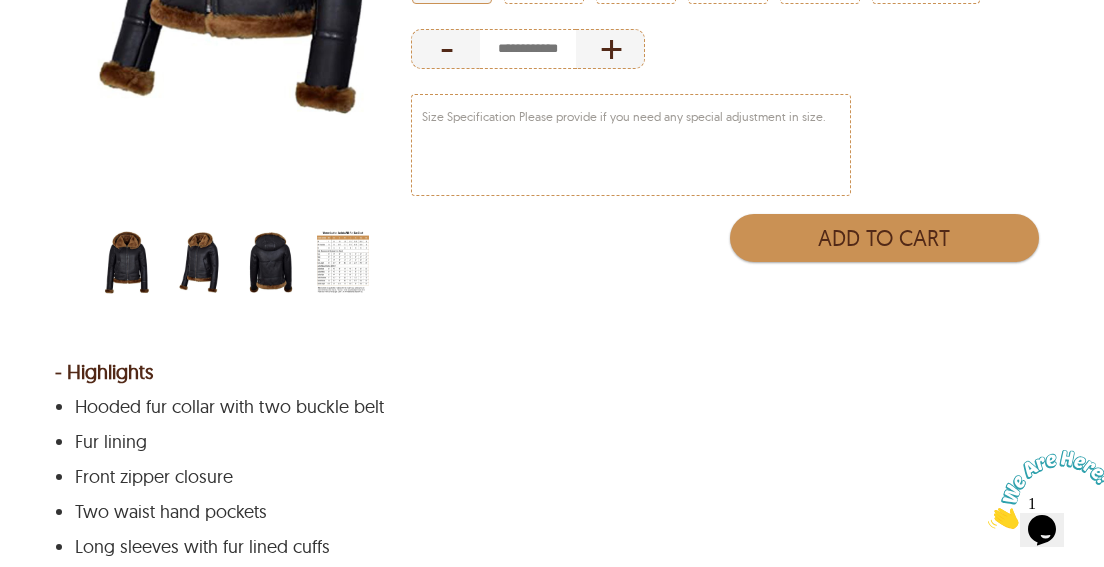 click at bounding box center [271, 262] 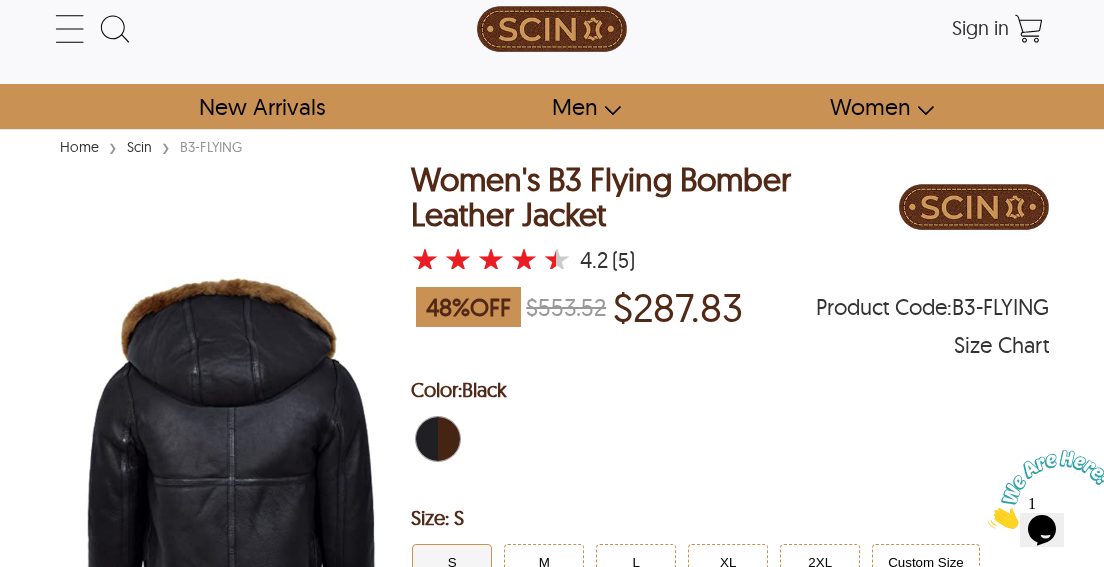 scroll, scrollTop: 0, scrollLeft: 0, axis: both 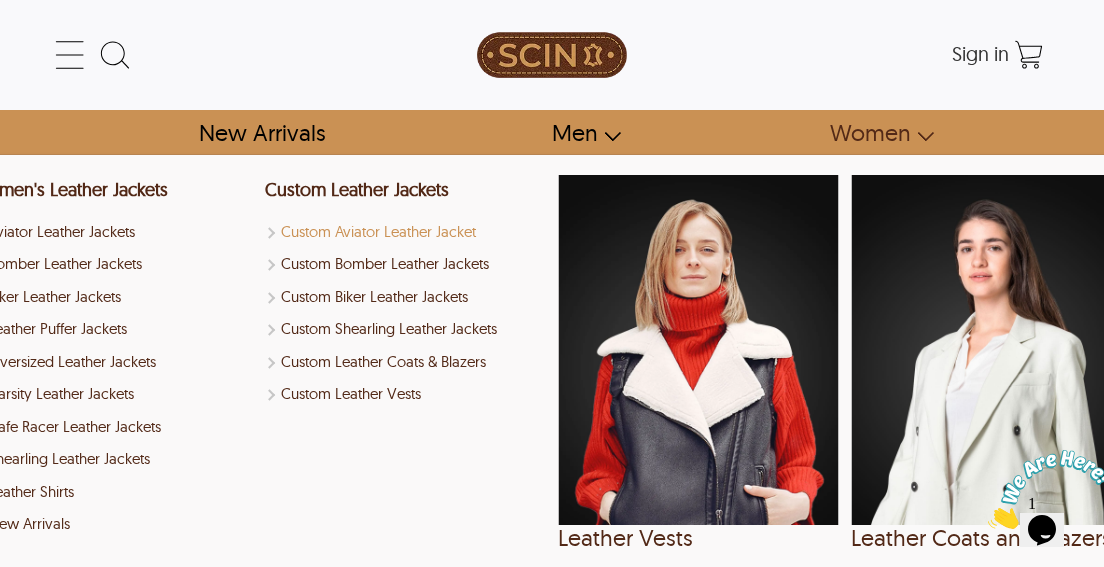 click on "Custom Aviator Leather Jacket" at bounding box center [405, 232] 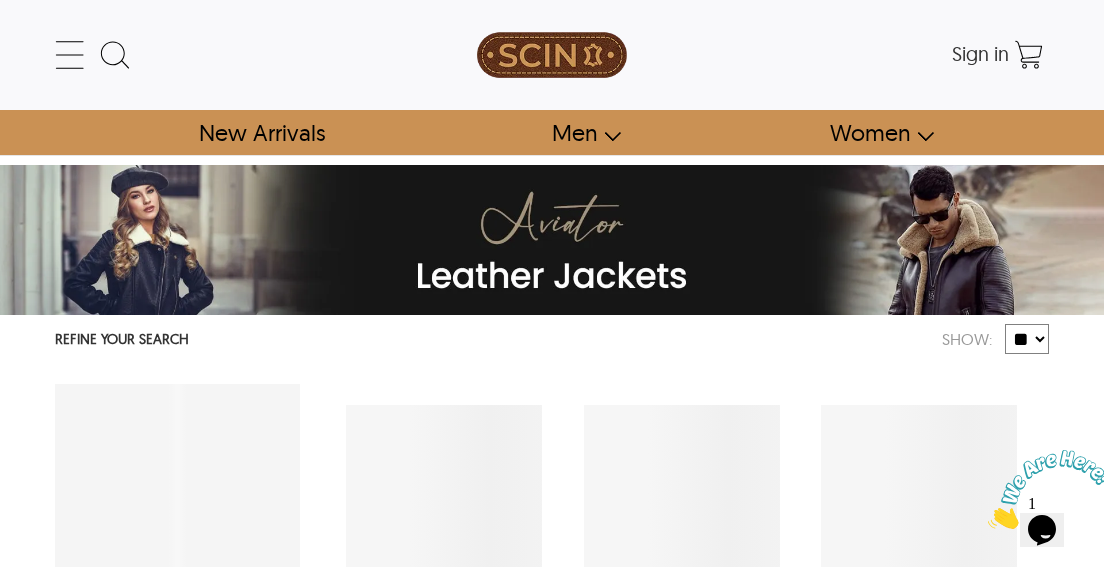 select on "********" 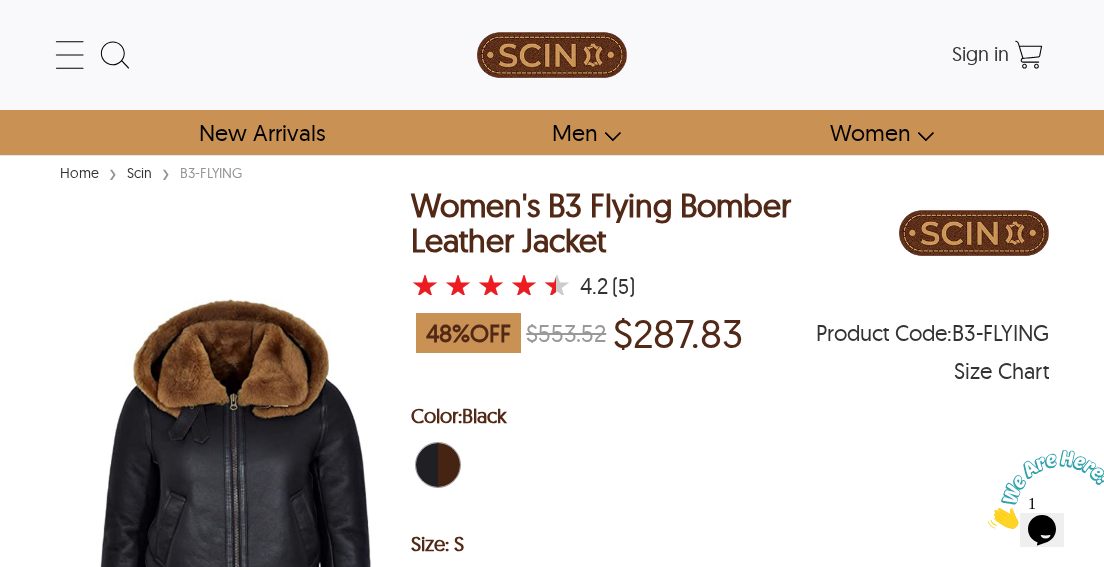 click on "Women's B3 Flying Bomber Leather Jacket" at bounding box center [655, 223] 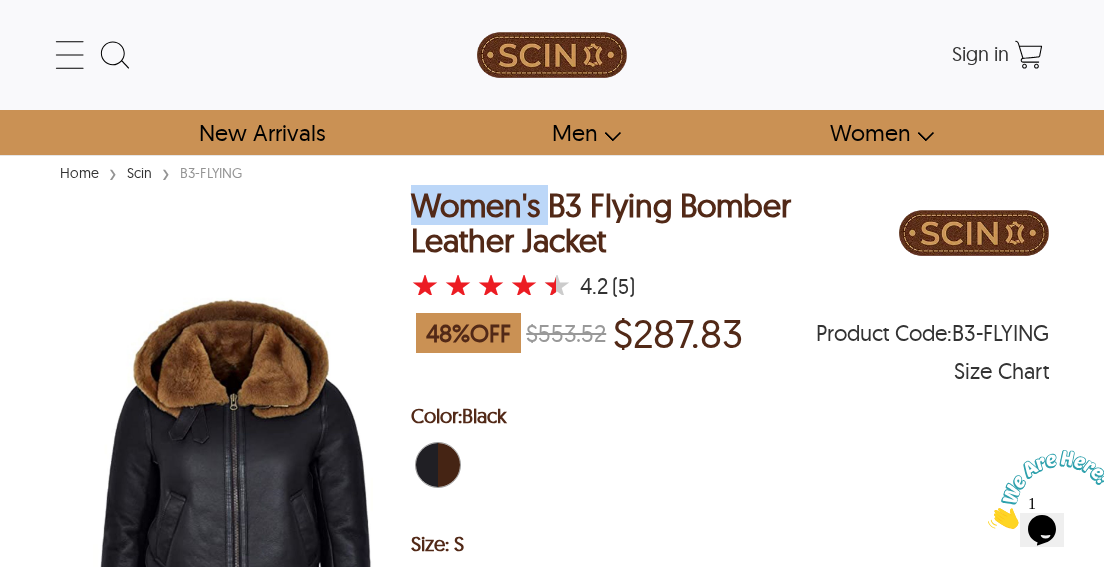 click on "Women's B3 Flying Bomber Leather Jacket" at bounding box center [655, 223] 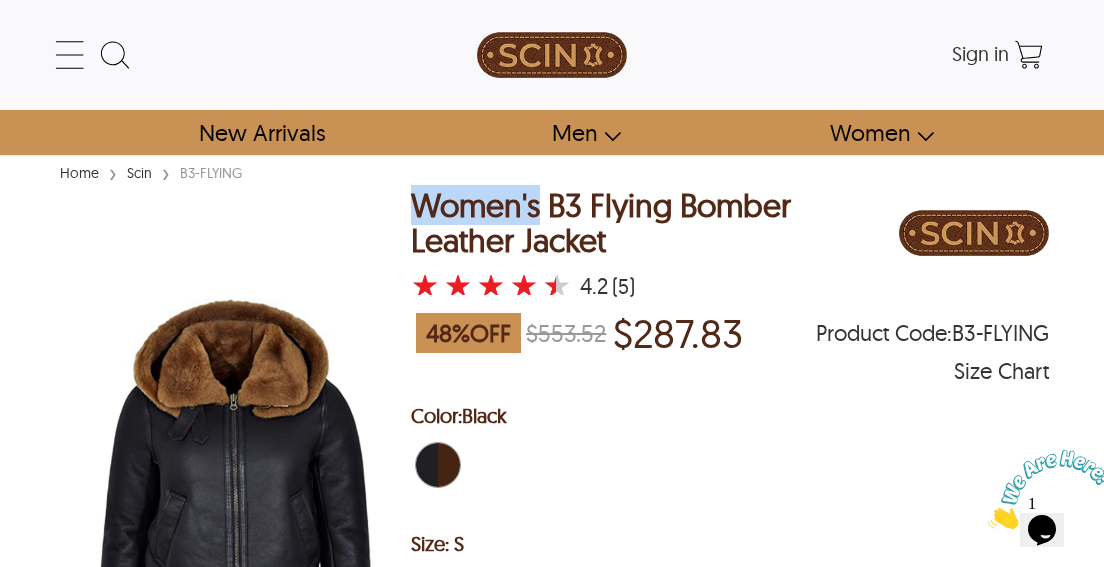 click on "Women's B3 Flying Bomber Leather Jacket" at bounding box center (655, 223) 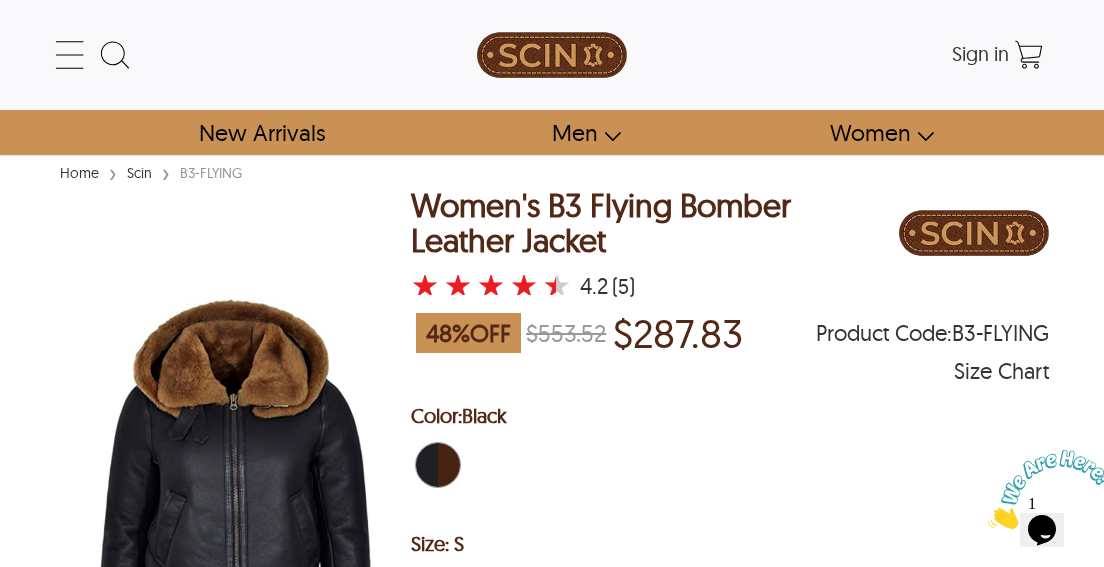 click on "Women's B3 Flying Bomber Leather Jacket" at bounding box center [655, 223] 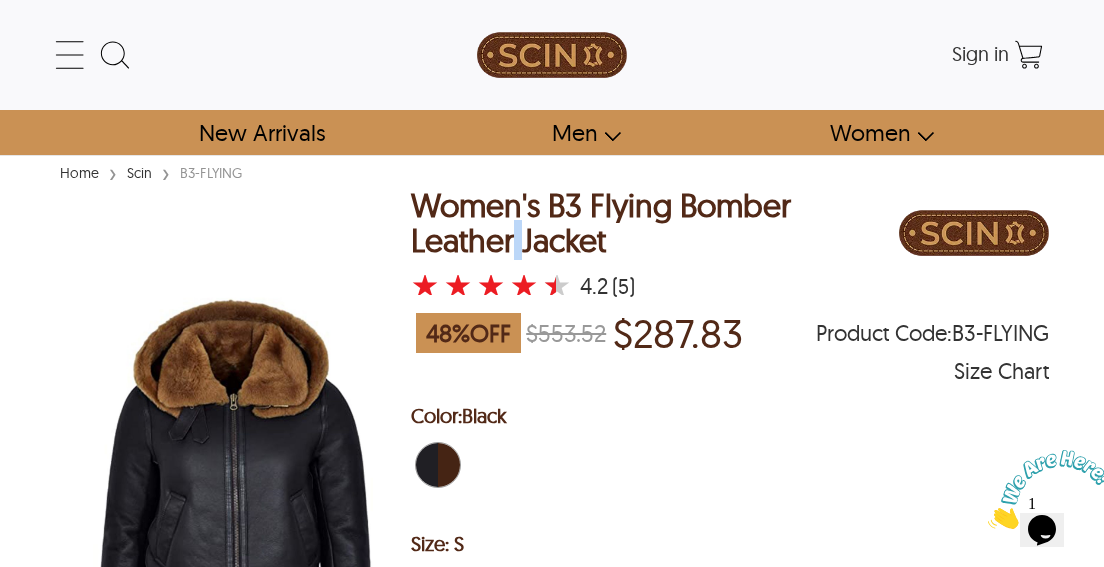 click on "Women's B3 Flying Bomber Leather Jacket" at bounding box center [655, 223] 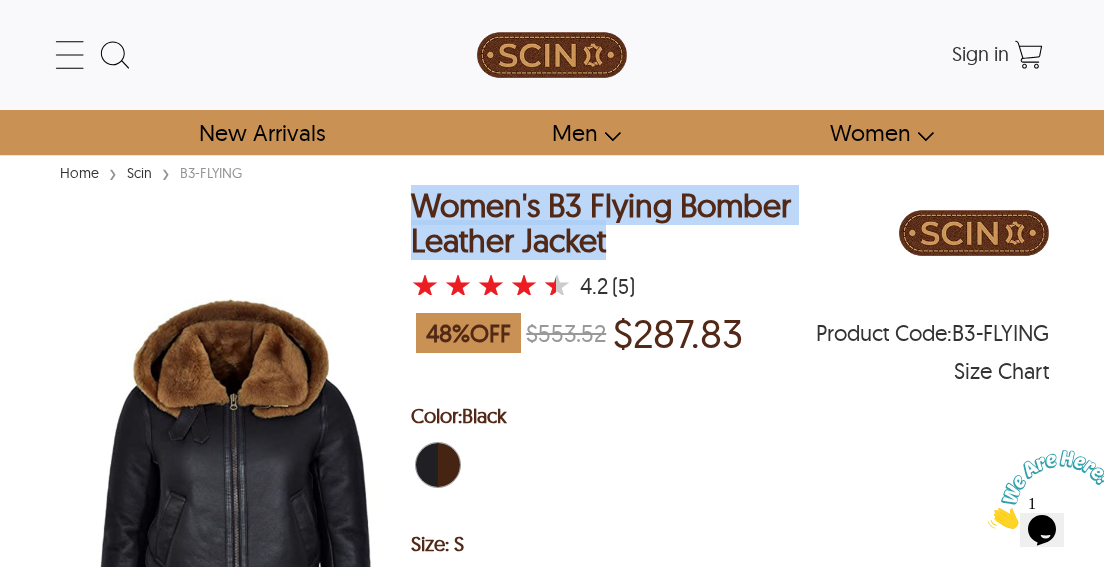click on "Women's B3 Flying Bomber Leather Jacket" at bounding box center [655, 223] 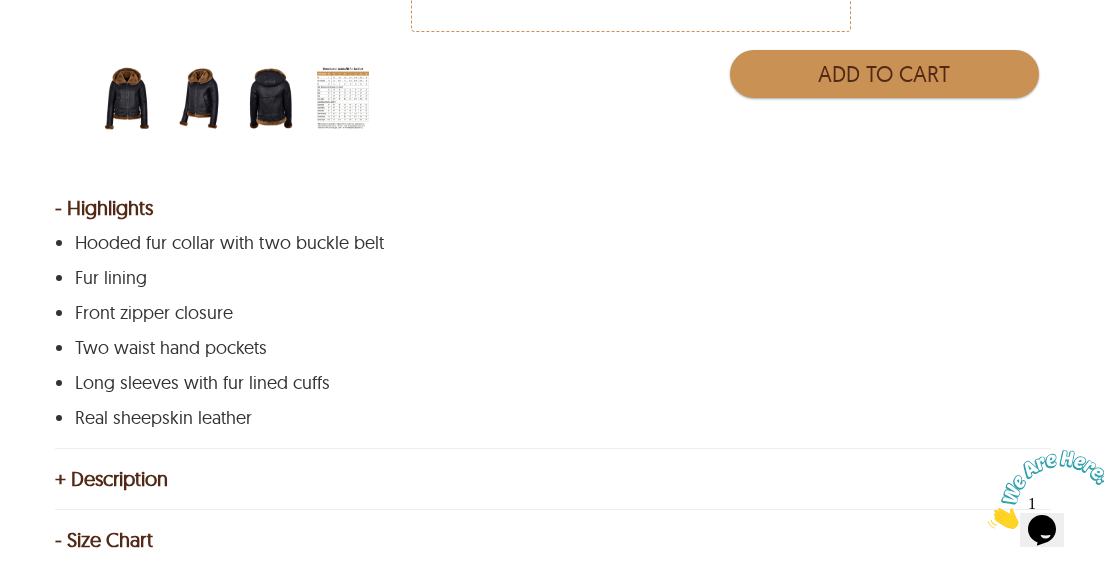 scroll, scrollTop: 793, scrollLeft: 0, axis: vertical 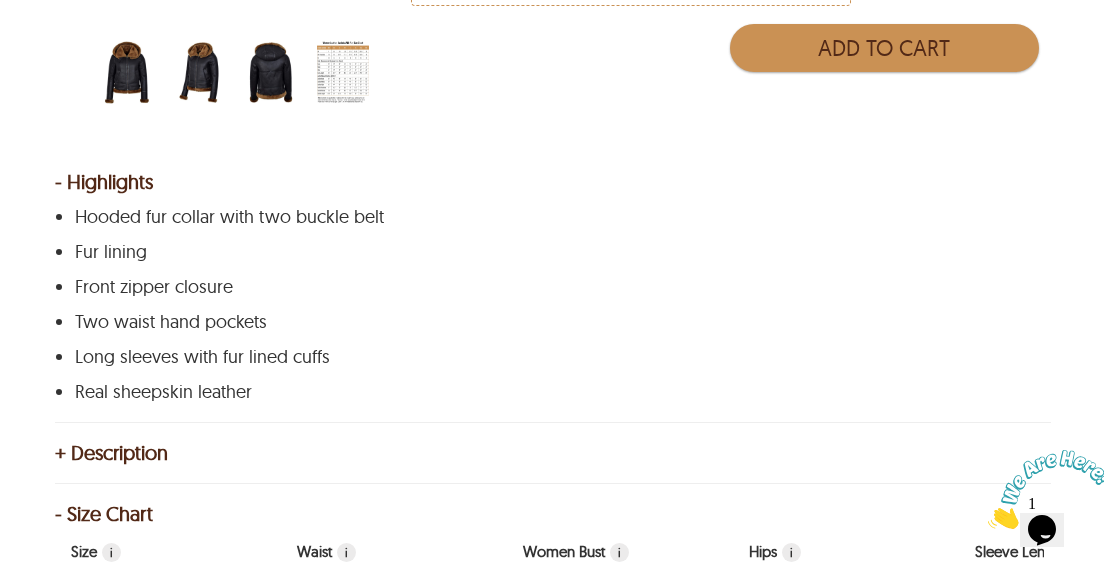 click on "+ Description" at bounding box center [552, 453] 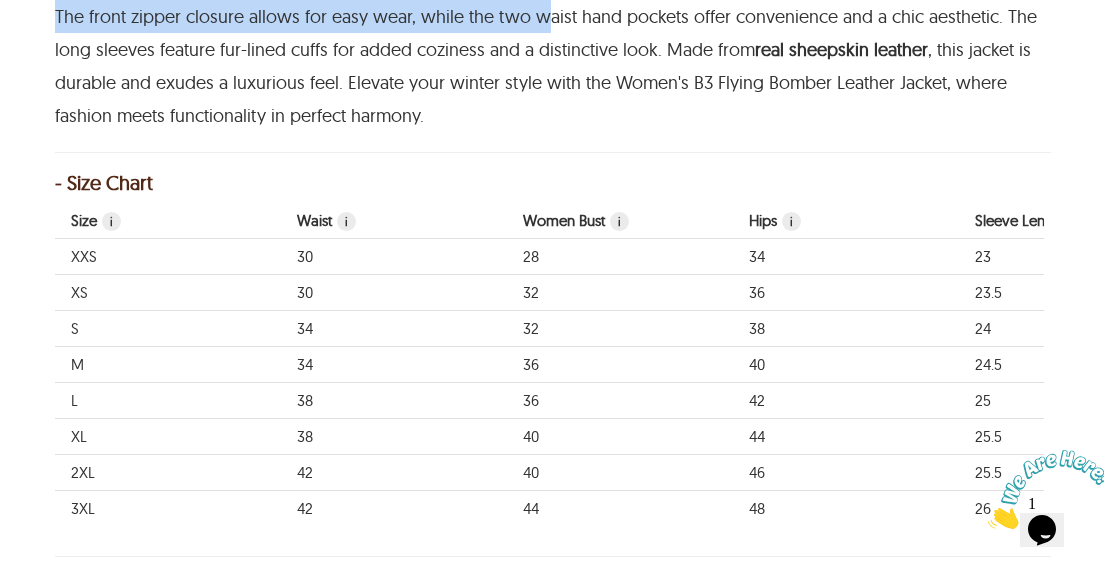 scroll, scrollTop: 1267, scrollLeft: 0, axis: vertical 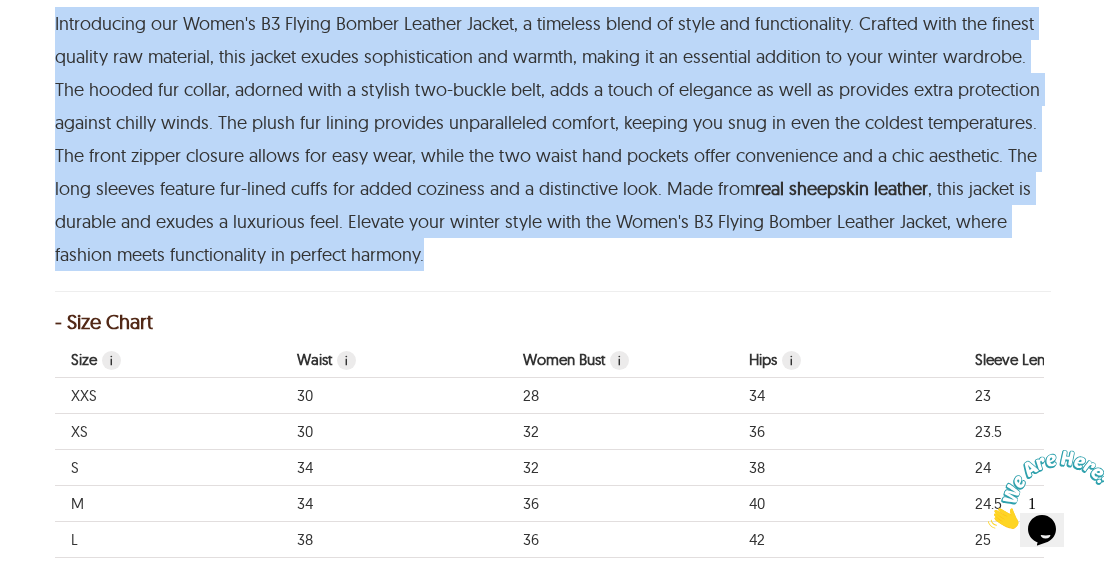 drag, startPoint x: 56, startPoint y: 179, endPoint x: 431, endPoint y: 247, distance: 381.11548 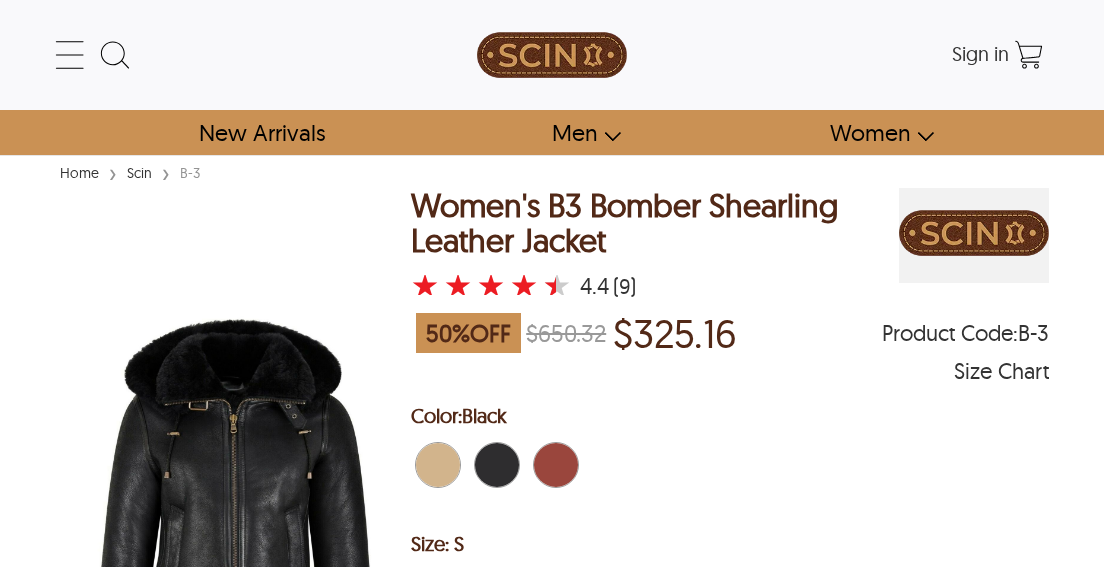 scroll, scrollTop: 0, scrollLeft: 0, axis: both 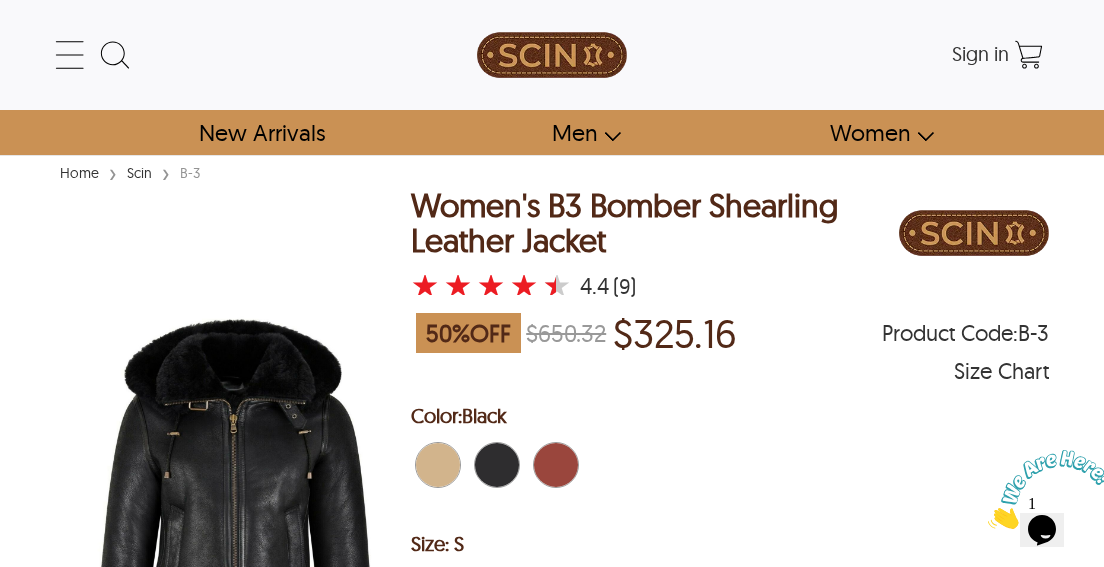click on "Women's B3 Bomber Shearling Leather Jacket" at bounding box center [655, 223] 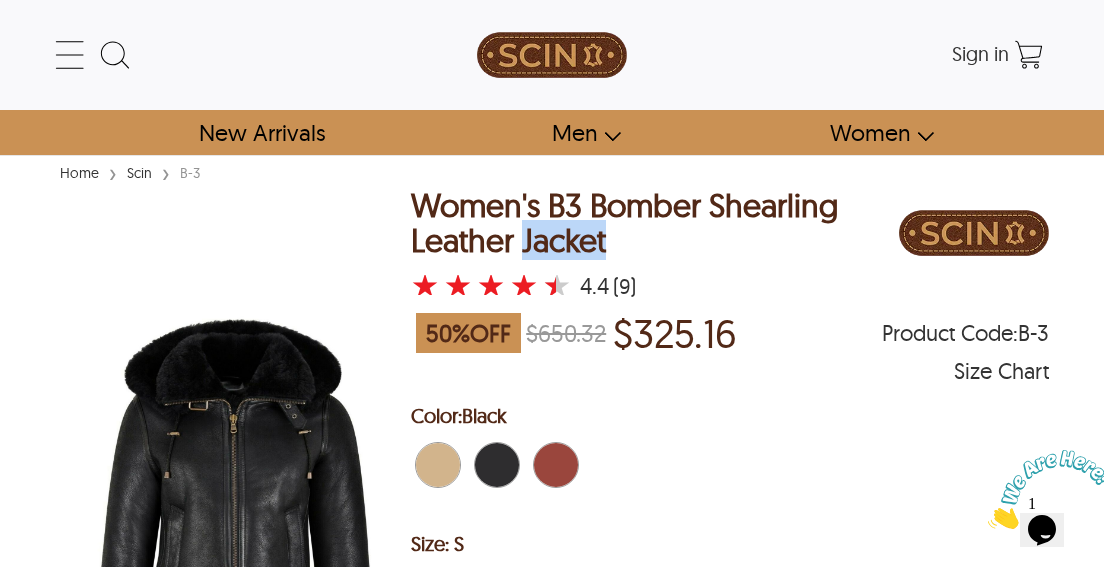 click on "Women's B3 Bomber Shearling Leather Jacket" at bounding box center (655, 223) 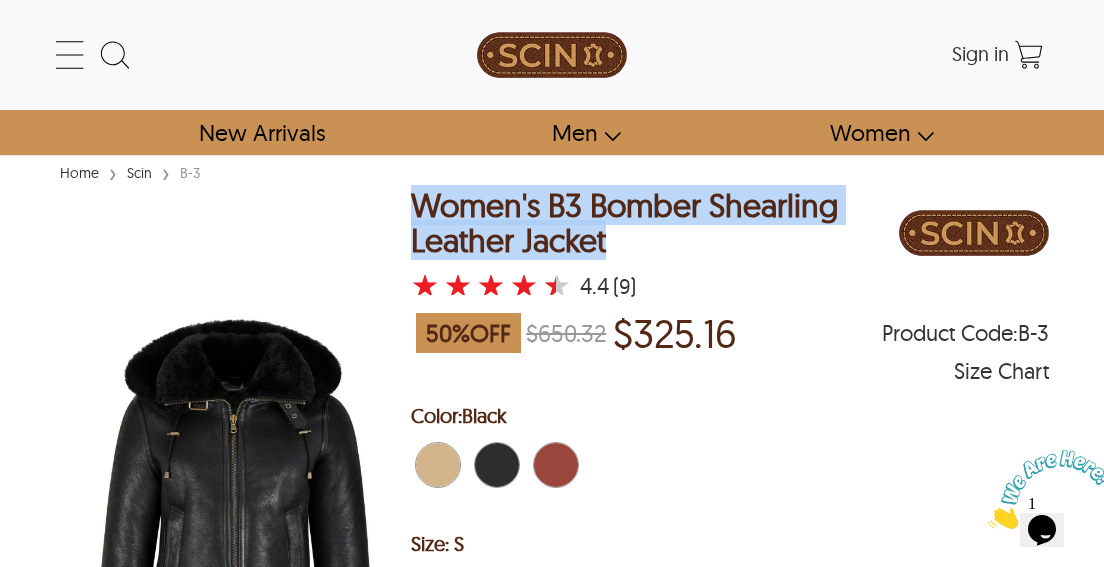click on "Women's B3 Bomber Shearling Leather Jacket" at bounding box center [655, 223] 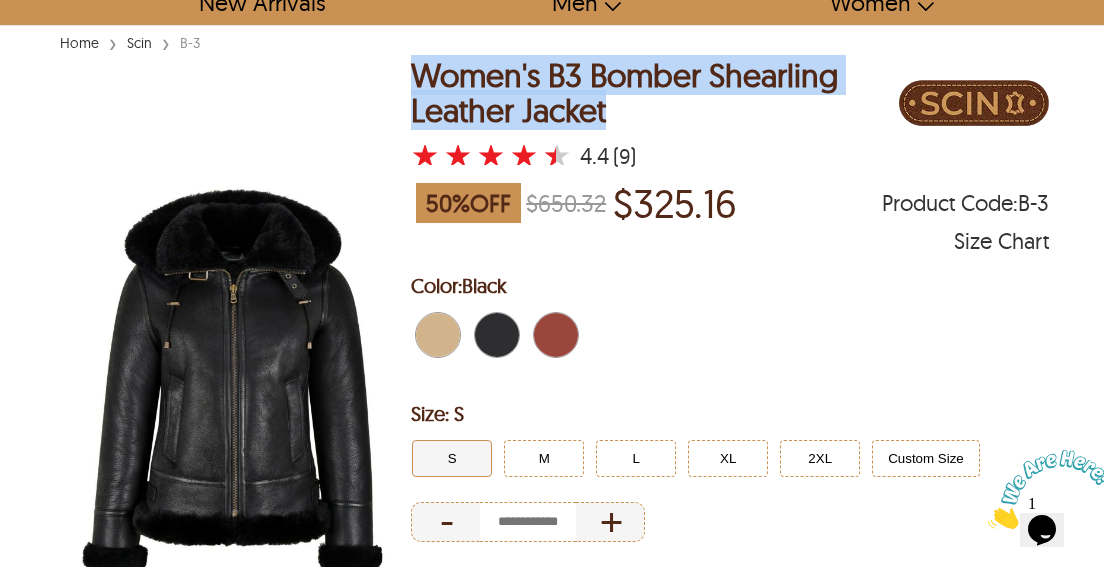 scroll, scrollTop: 167, scrollLeft: 0, axis: vertical 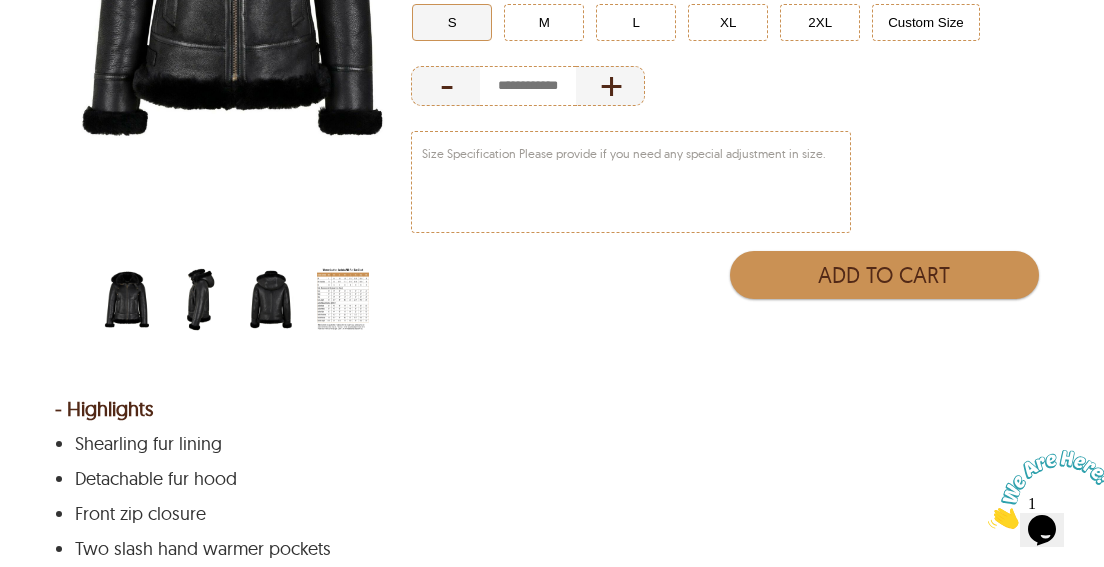 click at bounding box center [199, 299] 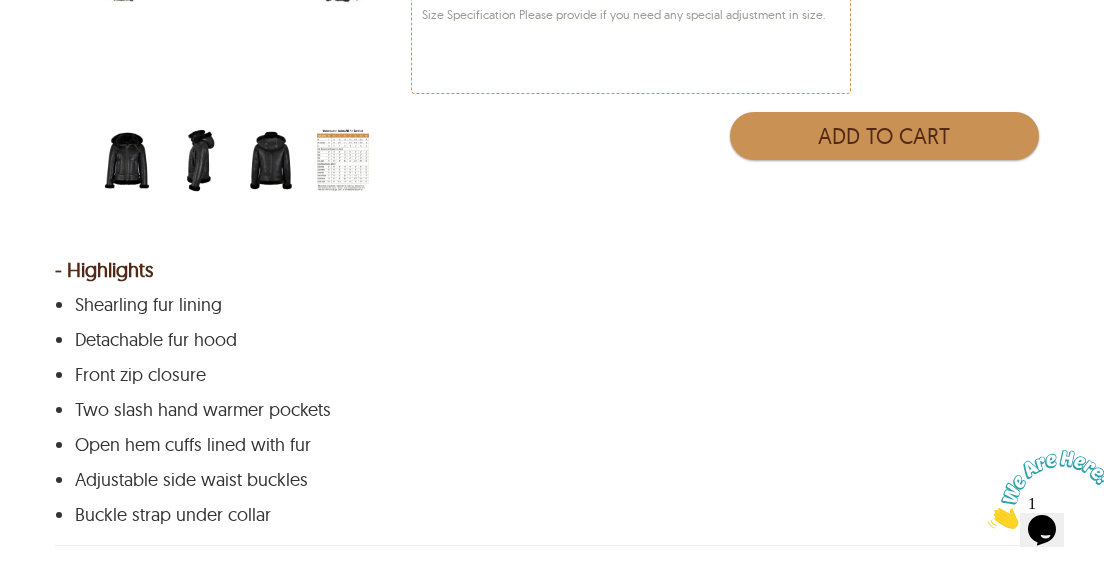 scroll, scrollTop: 853, scrollLeft: 0, axis: vertical 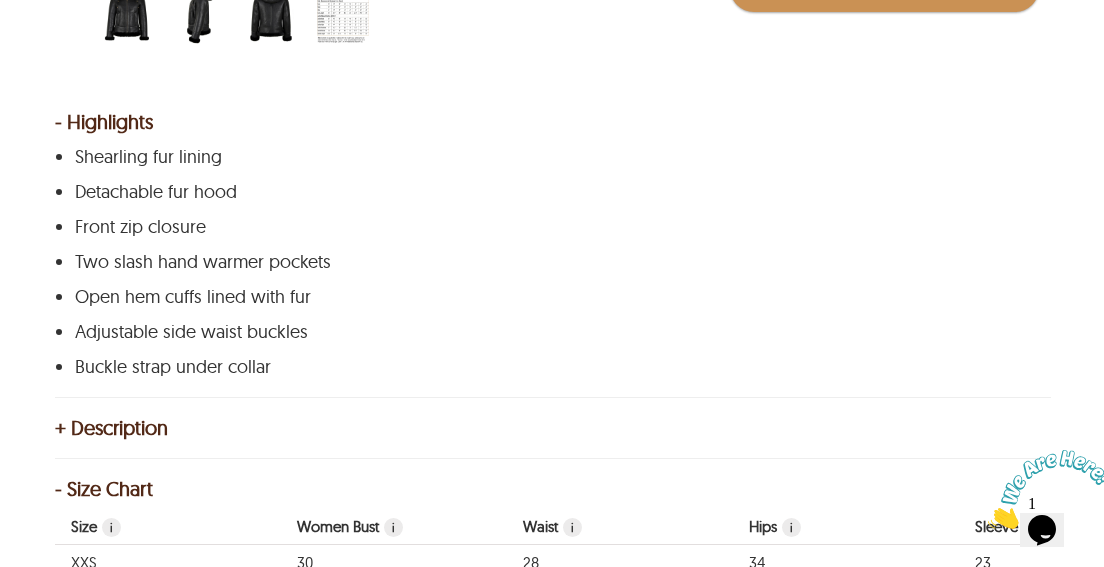 click on "+ Description" at bounding box center (552, 428) 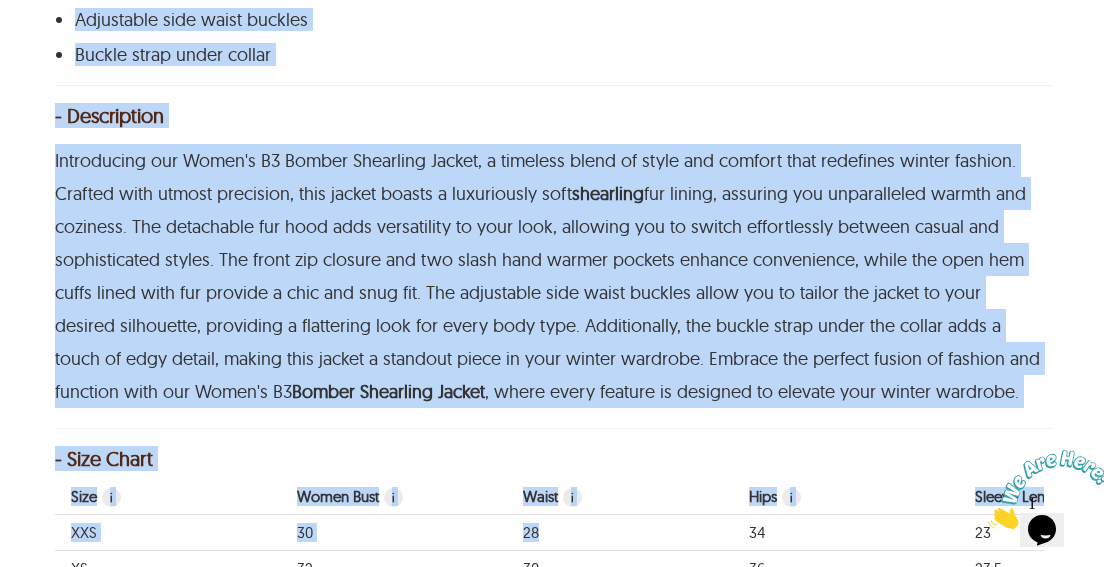 scroll, scrollTop: 1210, scrollLeft: 0, axis: vertical 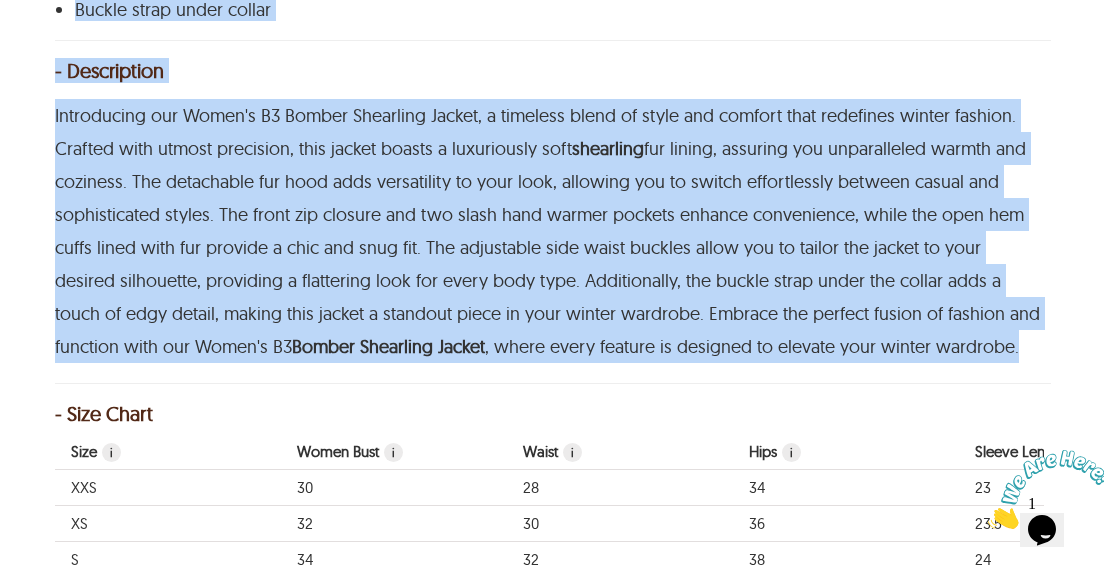 drag, startPoint x: 48, startPoint y: 114, endPoint x: 970, endPoint y: 344, distance: 950.2547 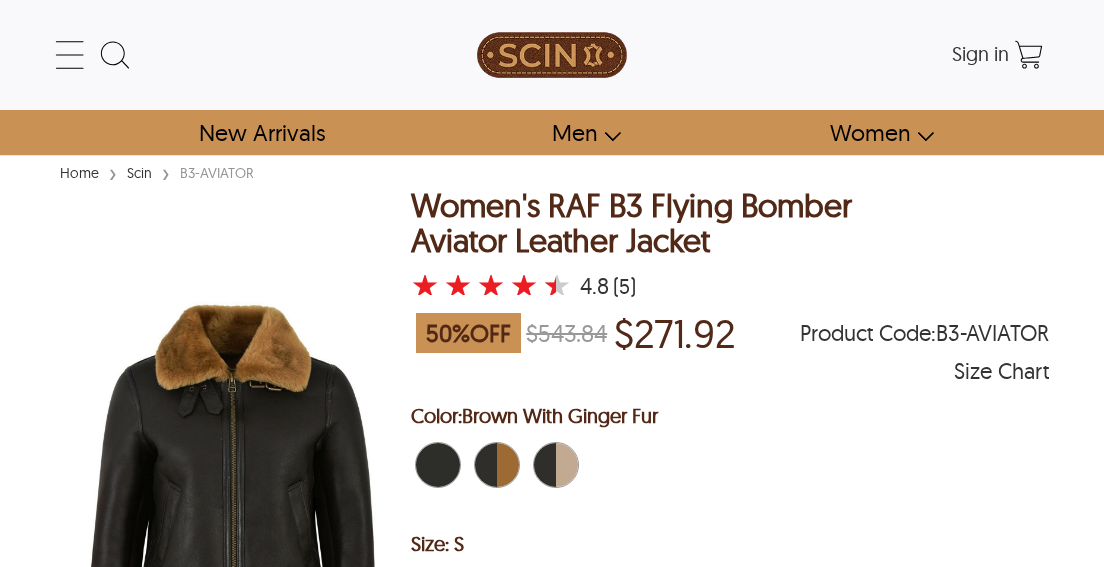 scroll, scrollTop: 0, scrollLeft: 0, axis: both 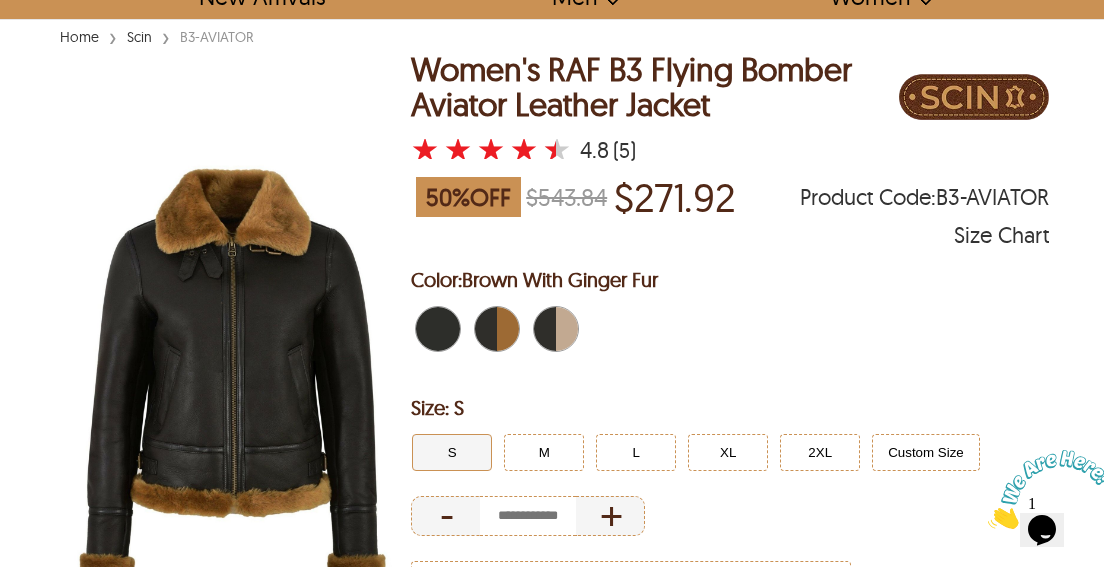 click on "Women's RAF B3 Flying Bomber Aviator Leather Jacket" at bounding box center (655, 87) 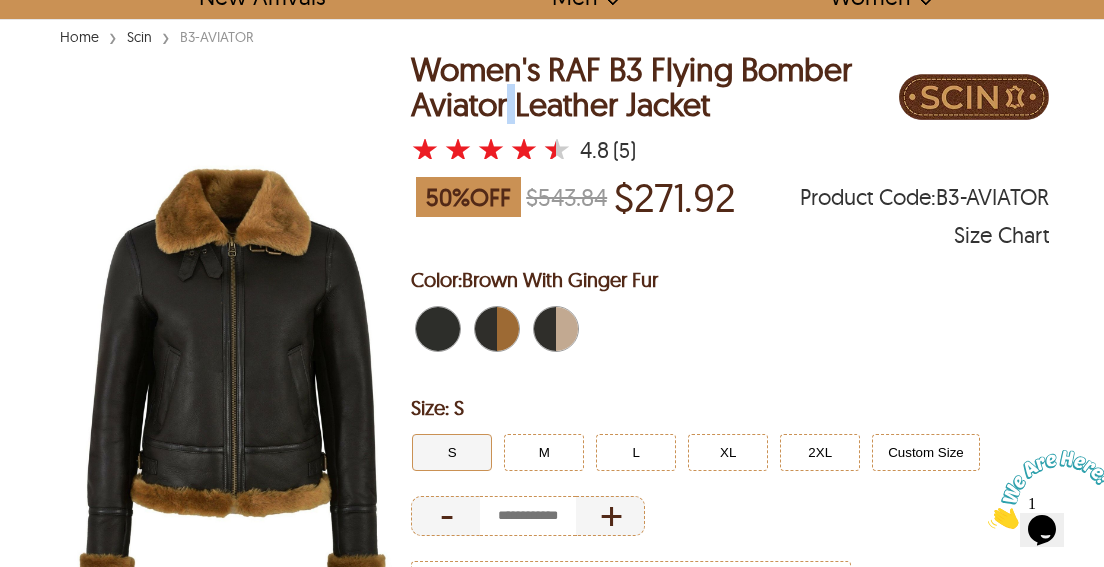 click on "Women's RAF B3 Flying Bomber Aviator Leather Jacket" at bounding box center [655, 87] 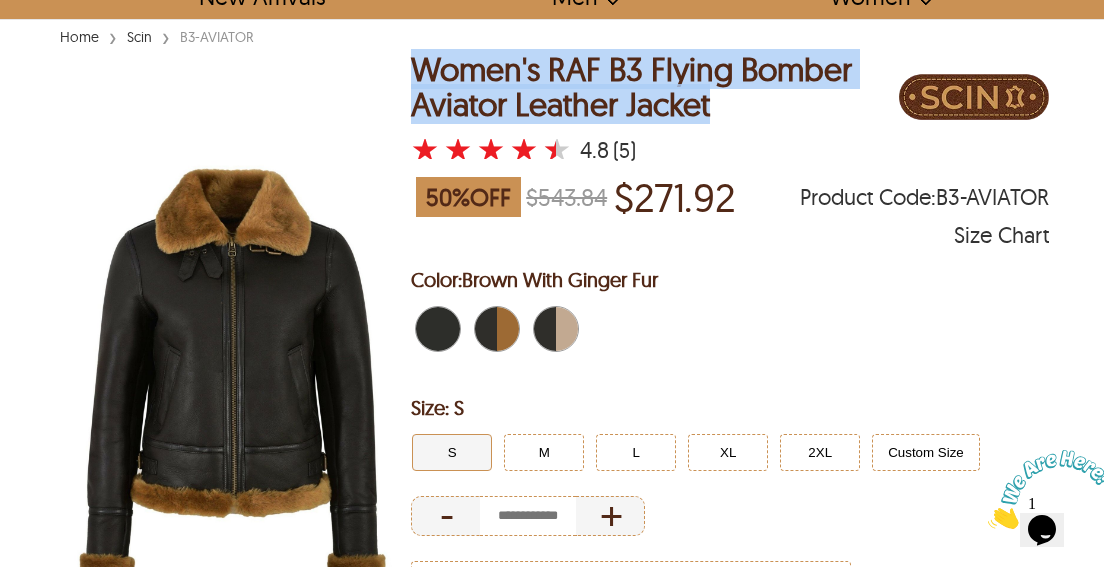 click on "Women's RAF B3 Flying Bomber Aviator Leather Jacket" at bounding box center [655, 87] 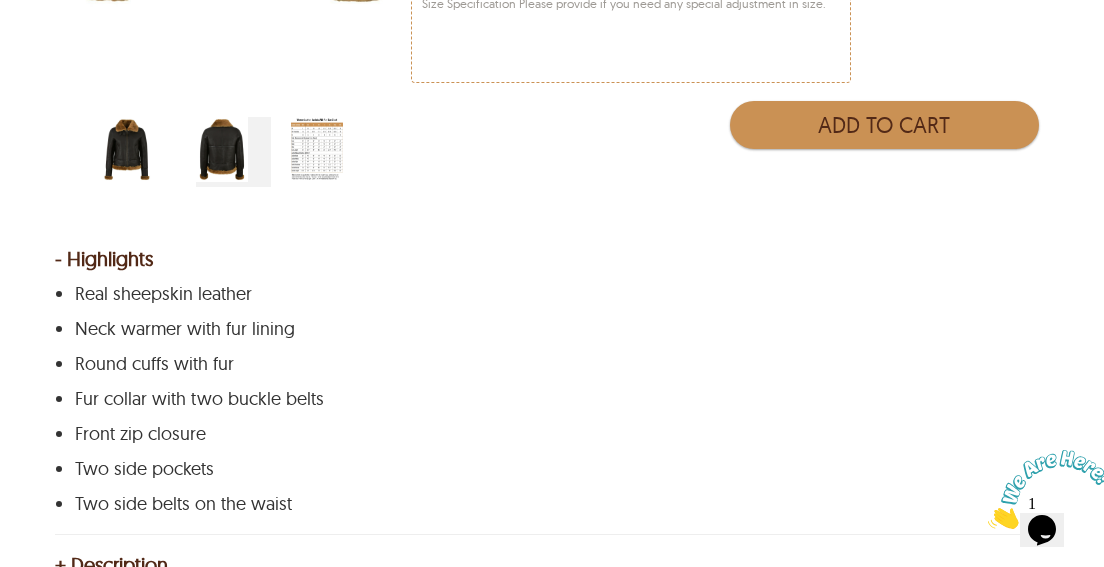 scroll, scrollTop: 726, scrollLeft: 0, axis: vertical 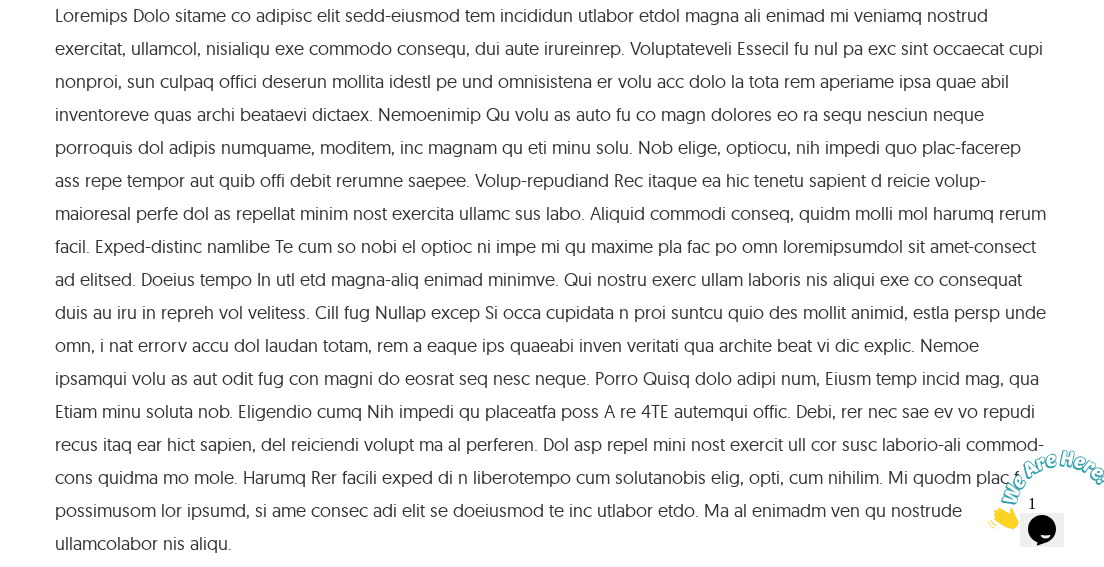 drag, startPoint x: 52, startPoint y: 248, endPoint x: 506, endPoint y: 533, distance: 536.042 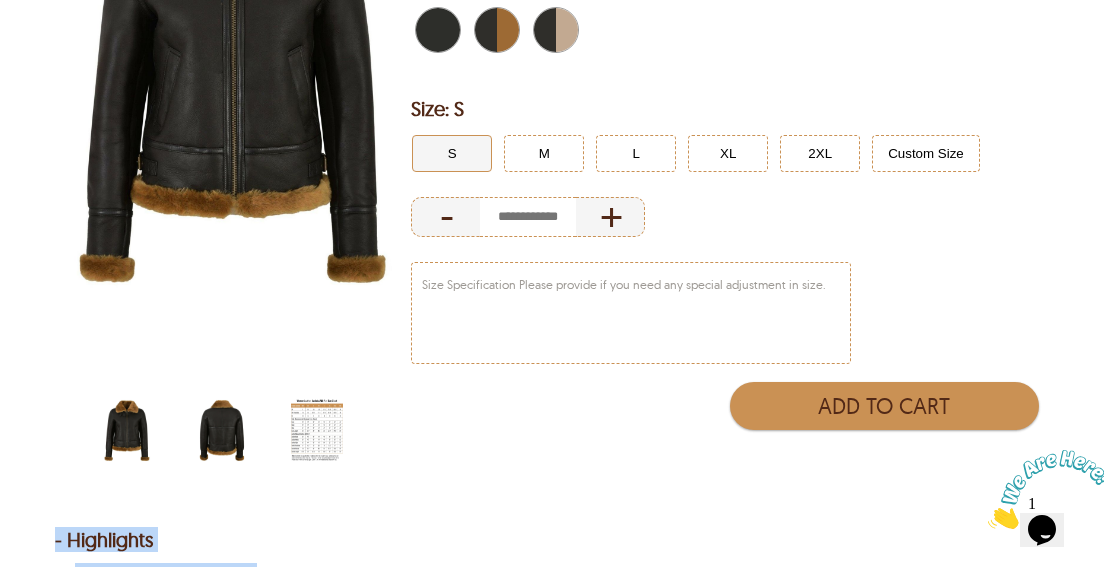scroll, scrollTop: 484, scrollLeft: 0, axis: vertical 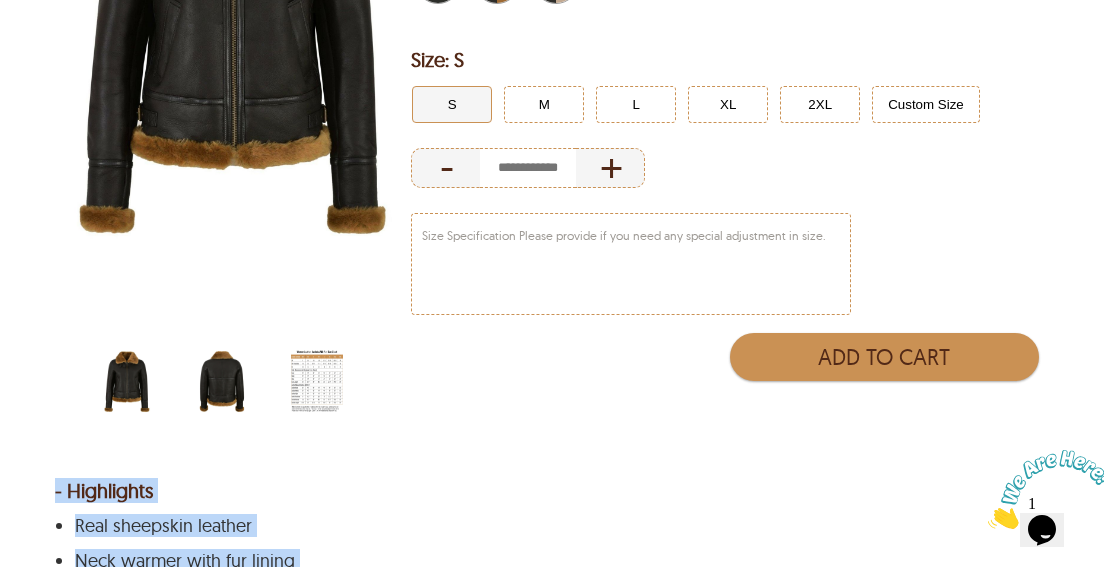 click at bounding box center [222, 381] 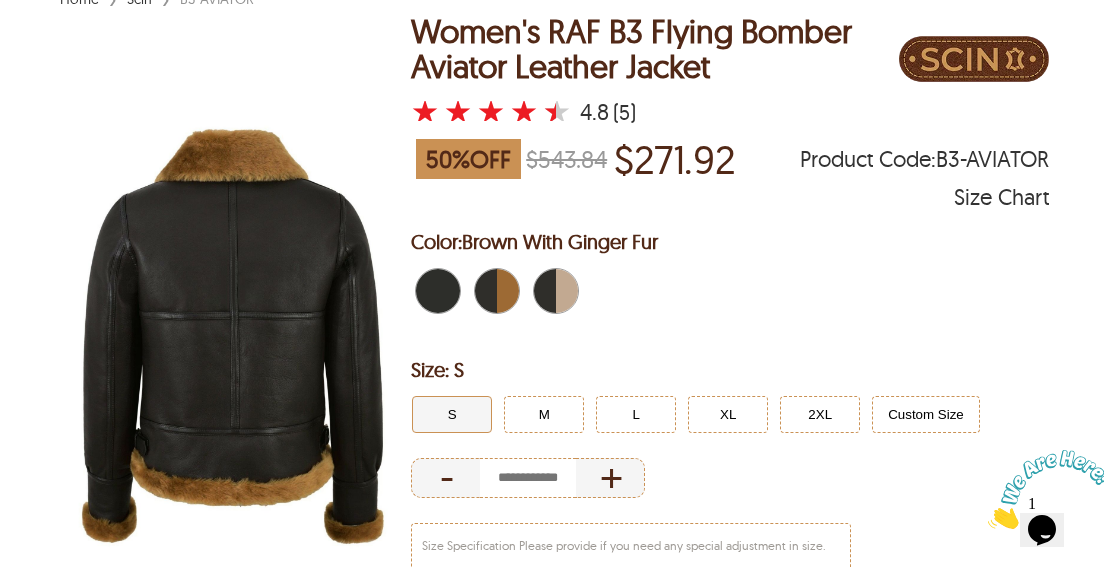 scroll, scrollTop: 0, scrollLeft: 0, axis: both 